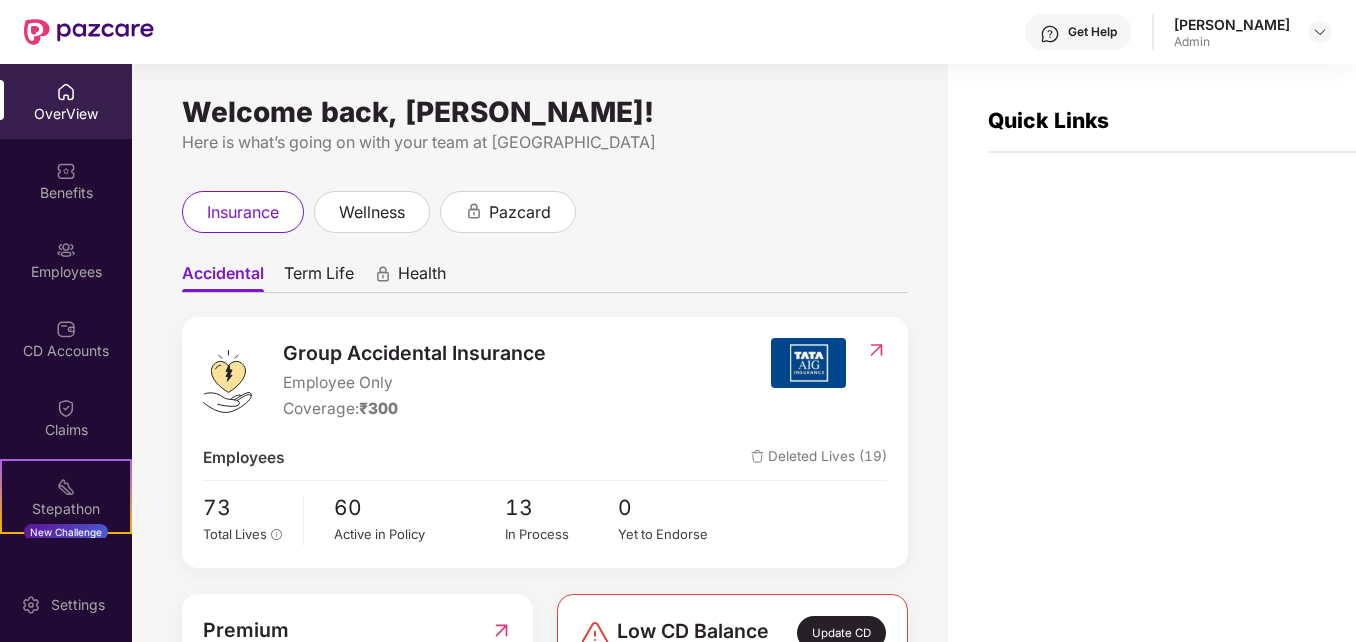 scroll, scrollTop: 0, scrollLeft: 0, axis: both 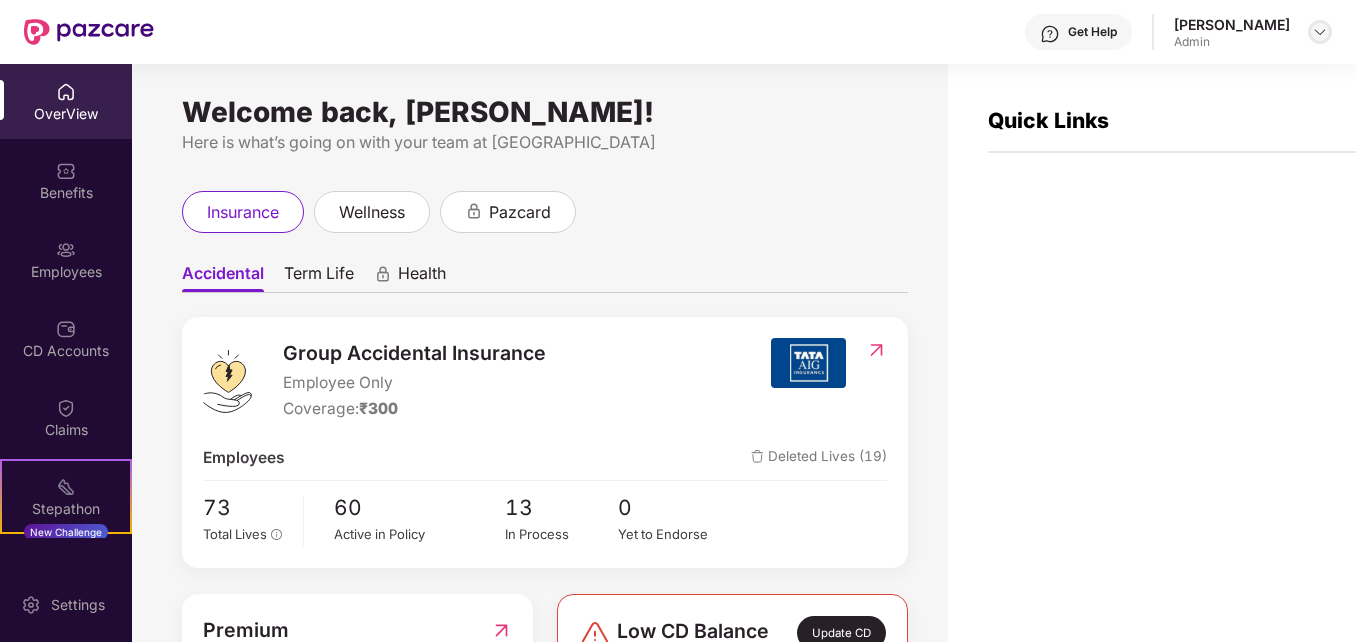 click at bounding box center (1320, 32) 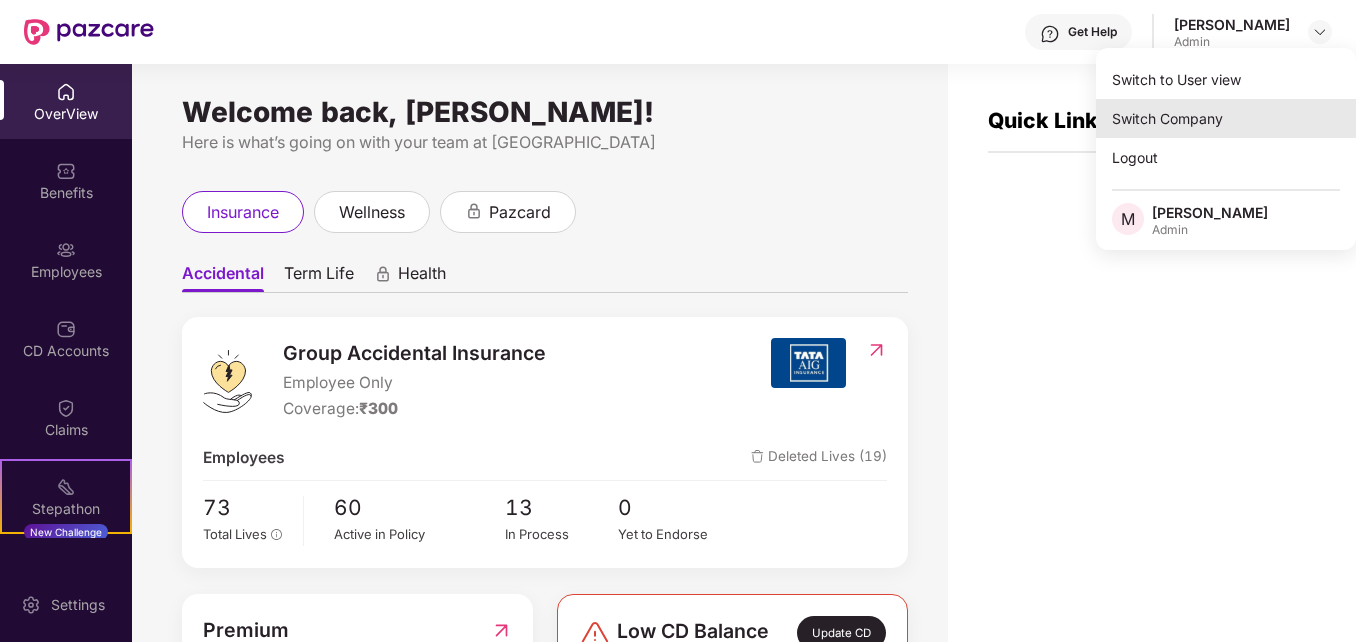 click on "Switch Company" at bounding box center (1226, 118) 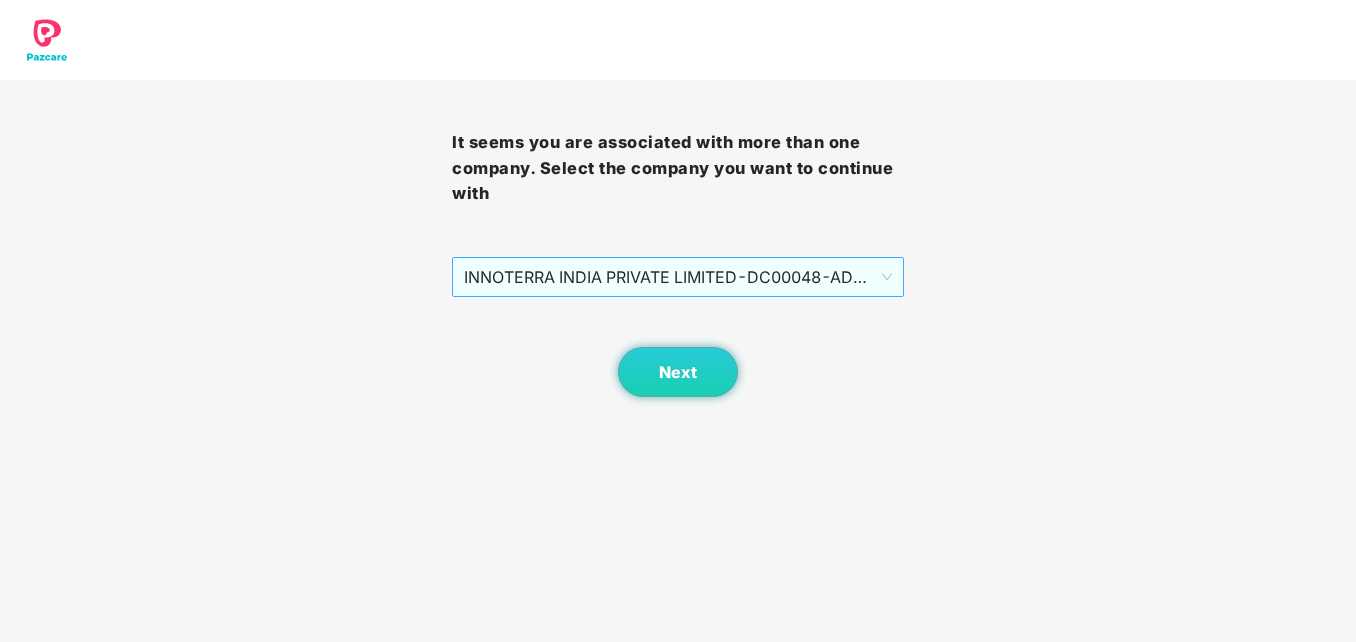click on "INNOTERRA INDIA PRIVATE LIMITED  -  DC00048  -  ADMIN" at bounding box center (678, 277) 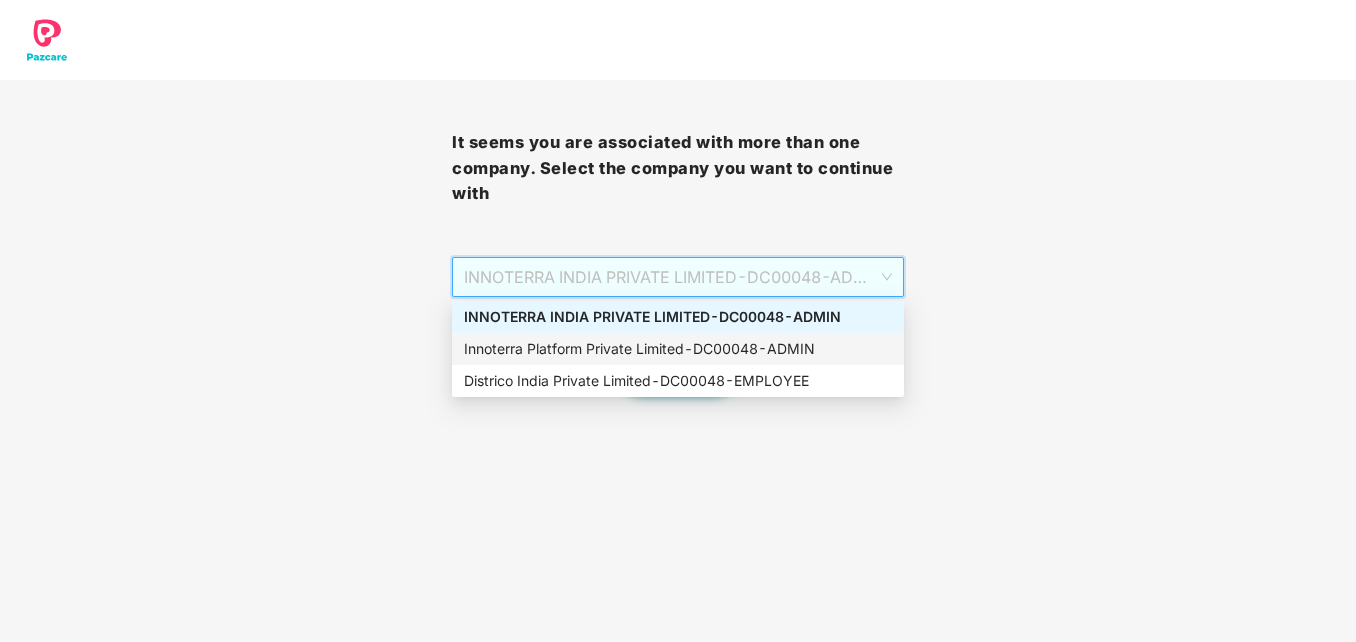 click on "It seems you are associated with more than one company. Select the company you want to continue with INNOTERRA INDIA PRIVATE LIMITED  -  DC00048  -  ADMIN Next" at bounding box center [678, 198] 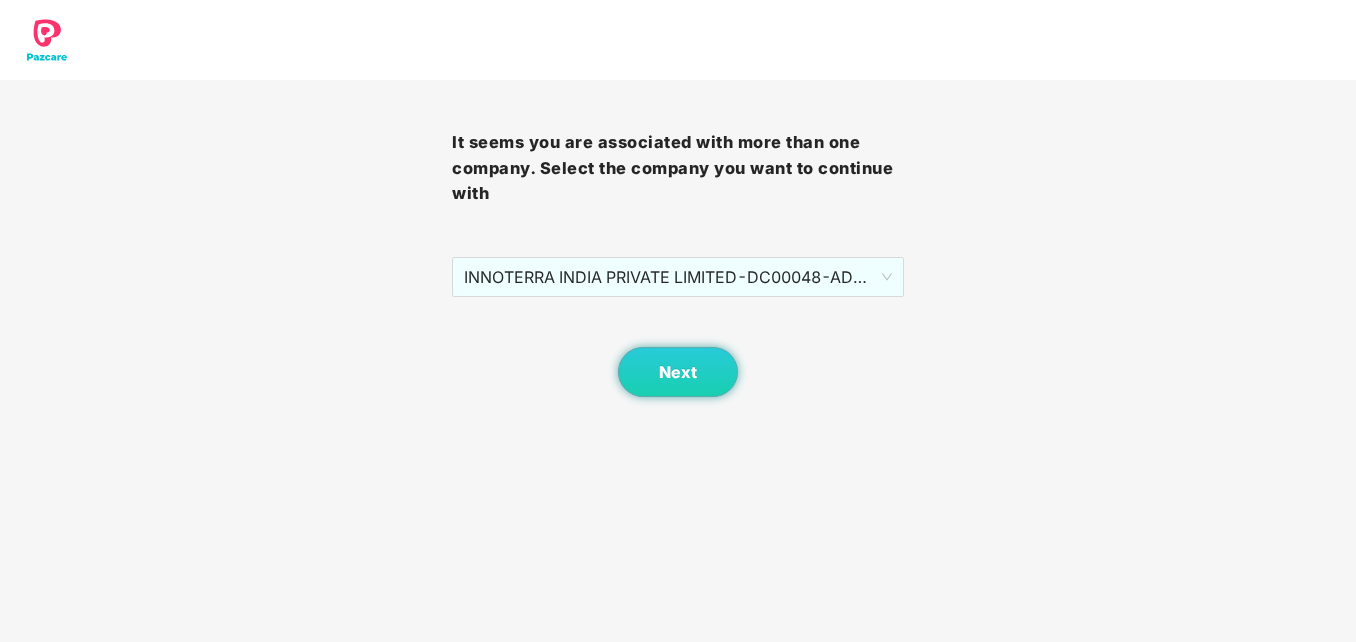 scroll, scrollTop: 0, scrollLeft: 0, axis: both 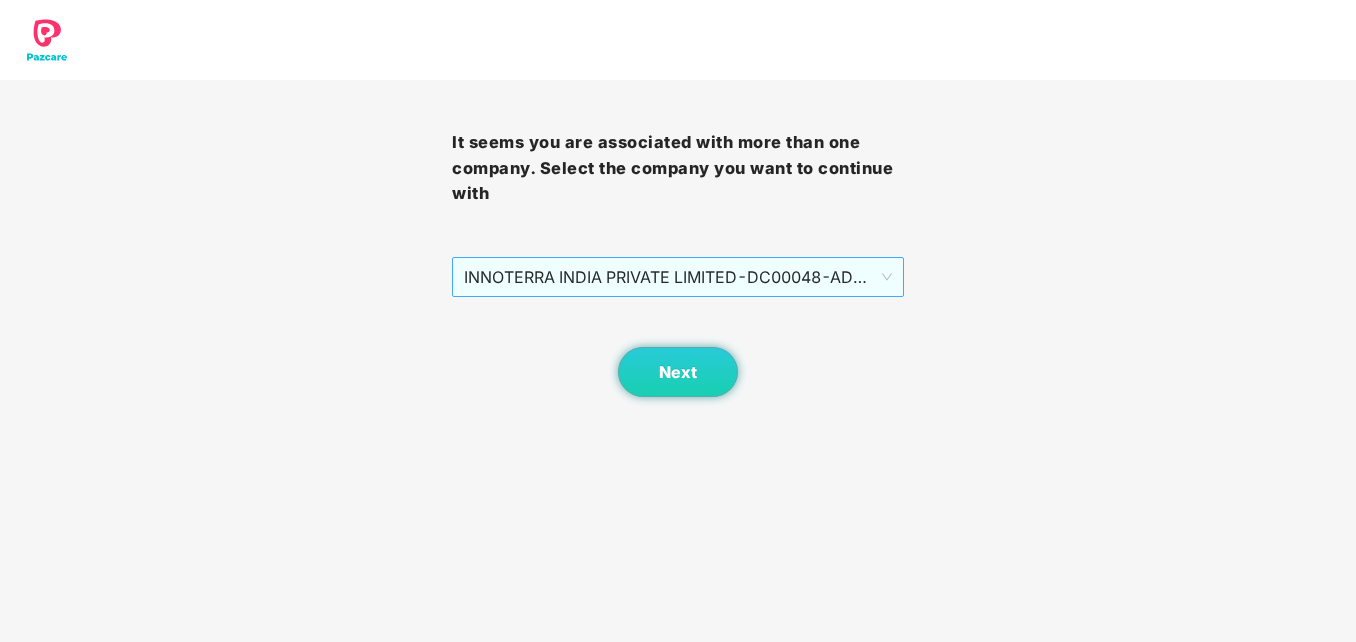 click on "INNOTERRA INDIA PRIVATE LIMITED  -  DC00048  -  ADMIN" at bounding box center (678, 277) 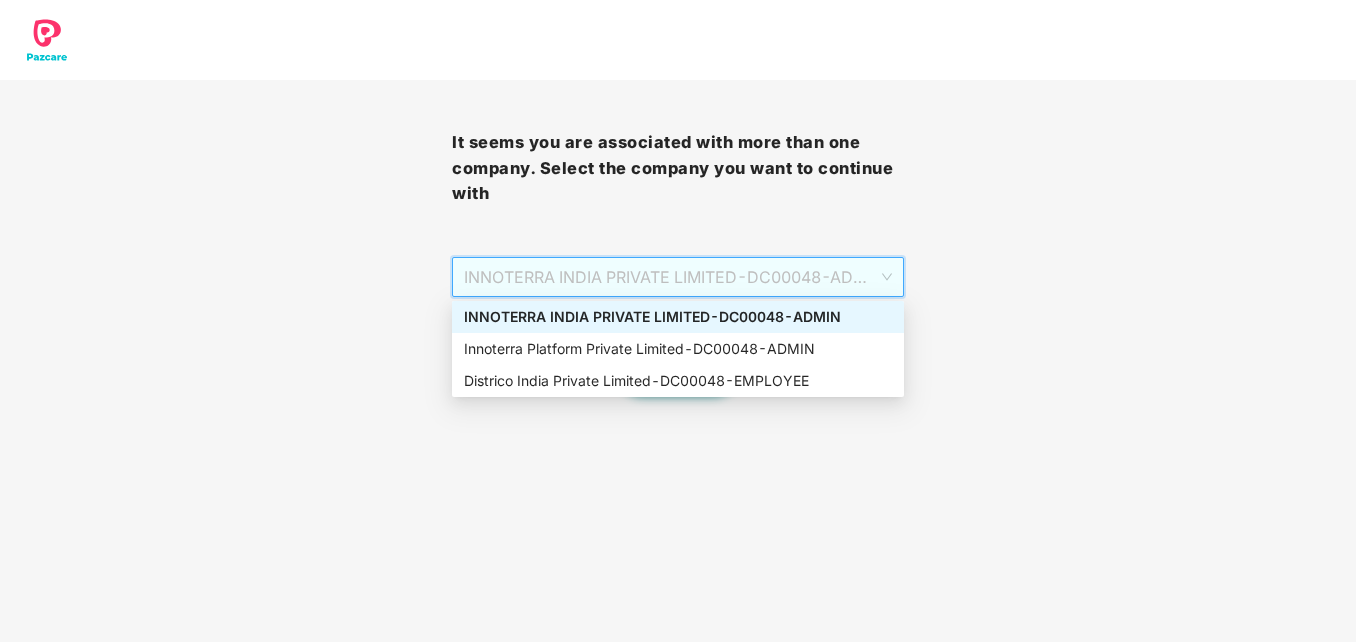 drag, startPoint x: 177, startPoint y: 226, endPoint x: 37, endPoint y: 58, distance: 218.687 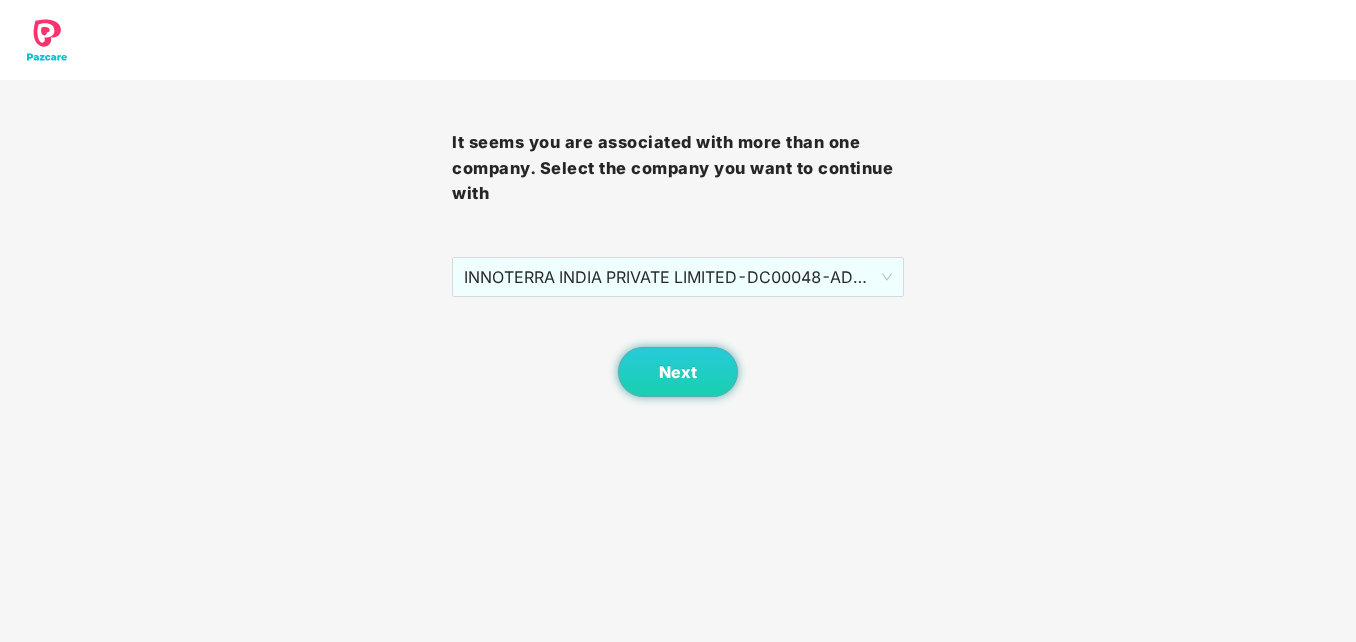 scroll, scrollTop: 0, scrollLeft: 0, axis: both 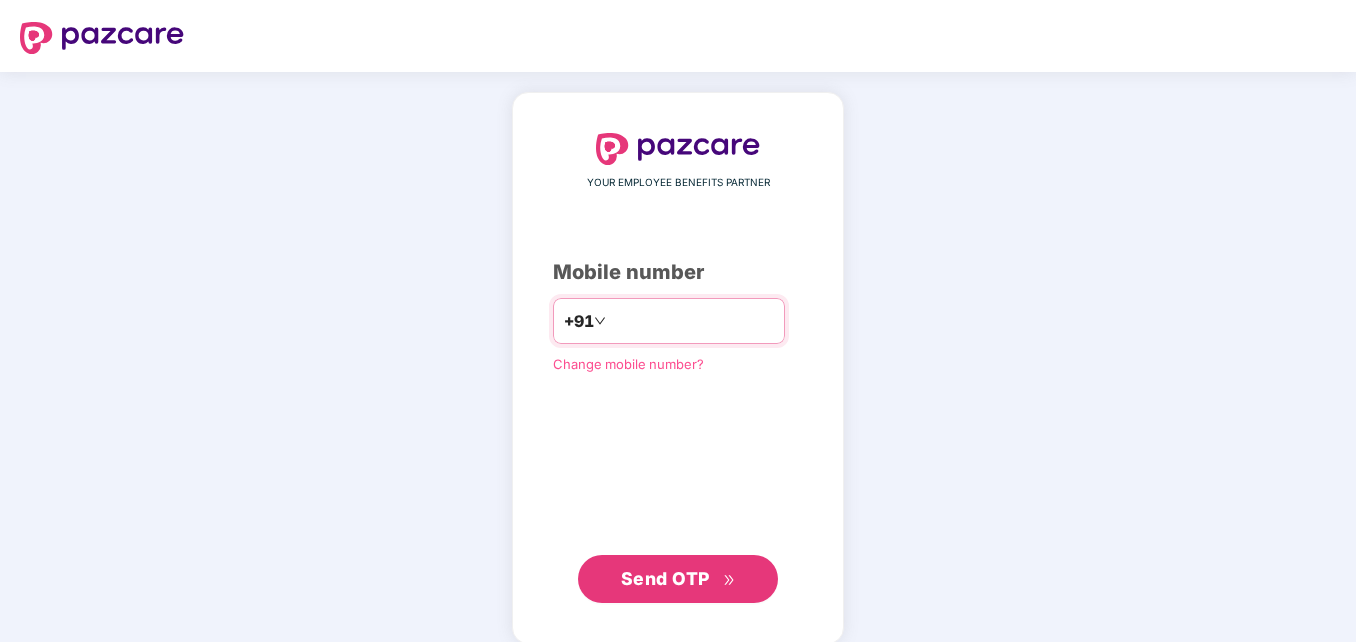 click on "+91" at bounding box center [669, 321] 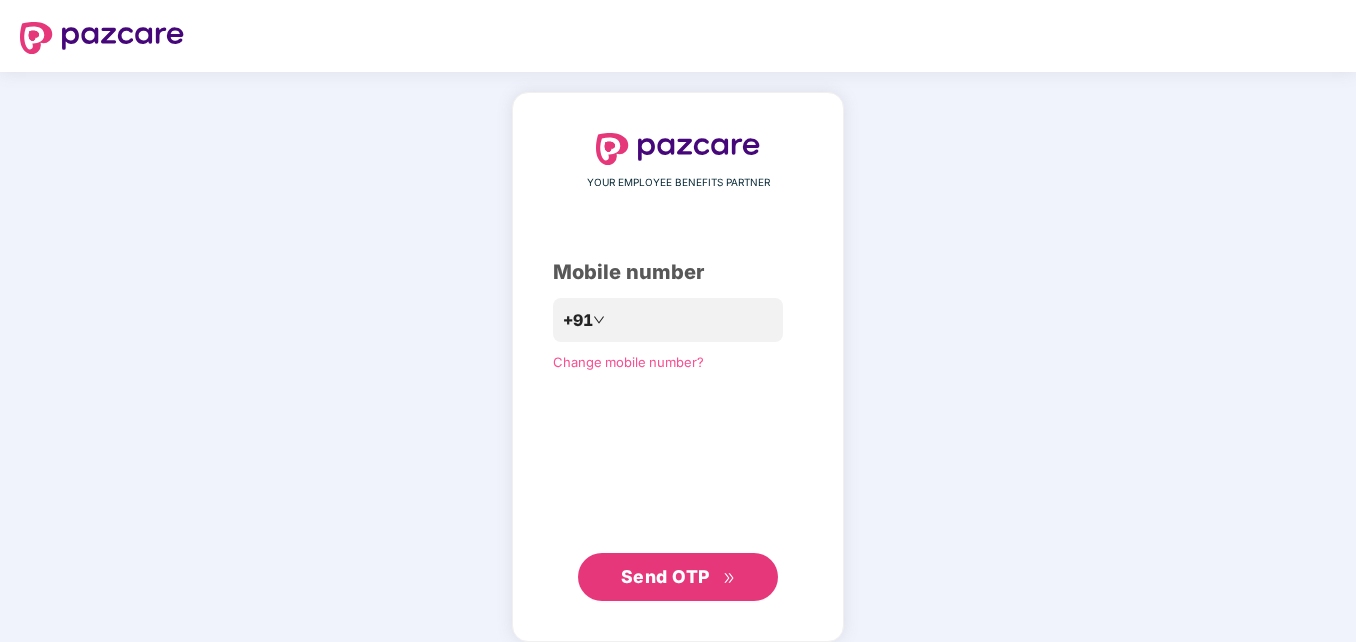 click on "Send OTP" at bounding box center (665, 576) 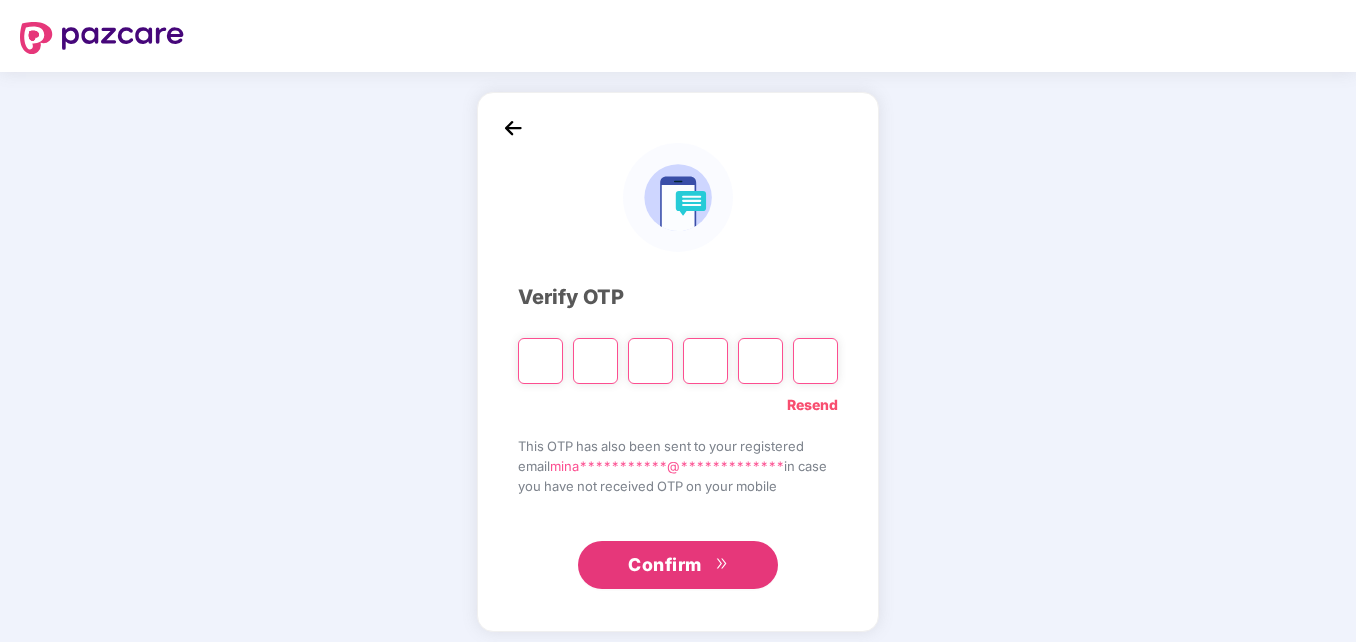 click at bounding box center [540, 361] 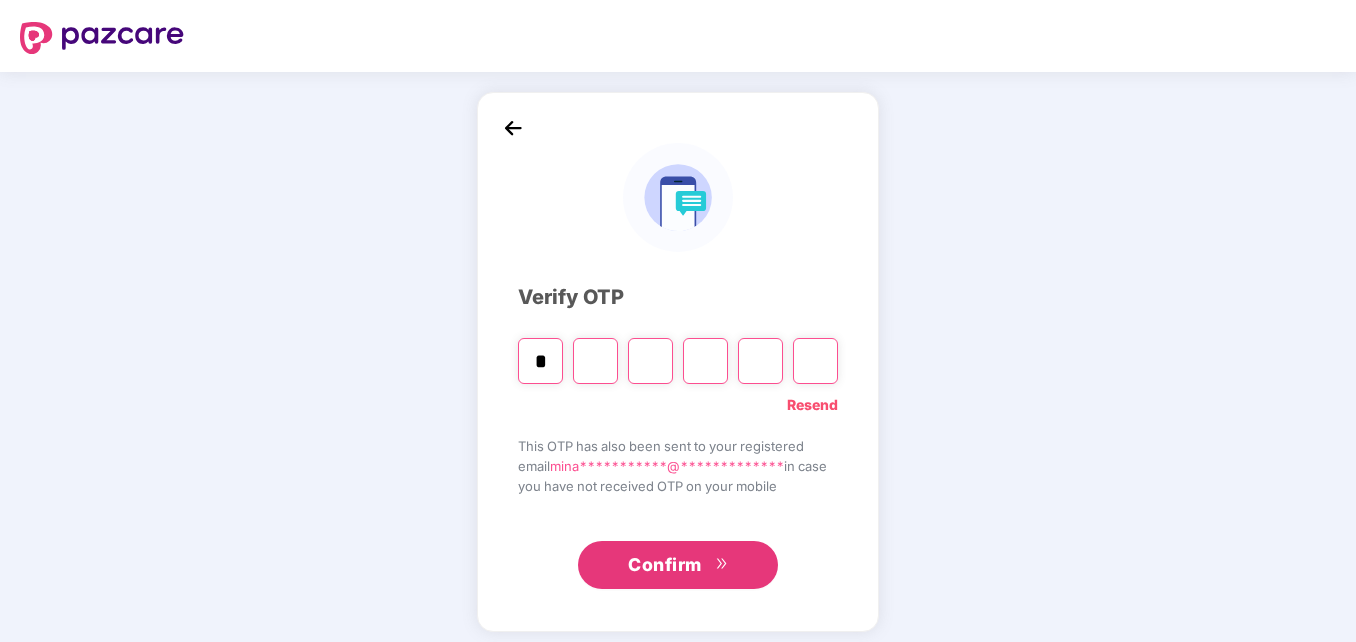 type on "*" 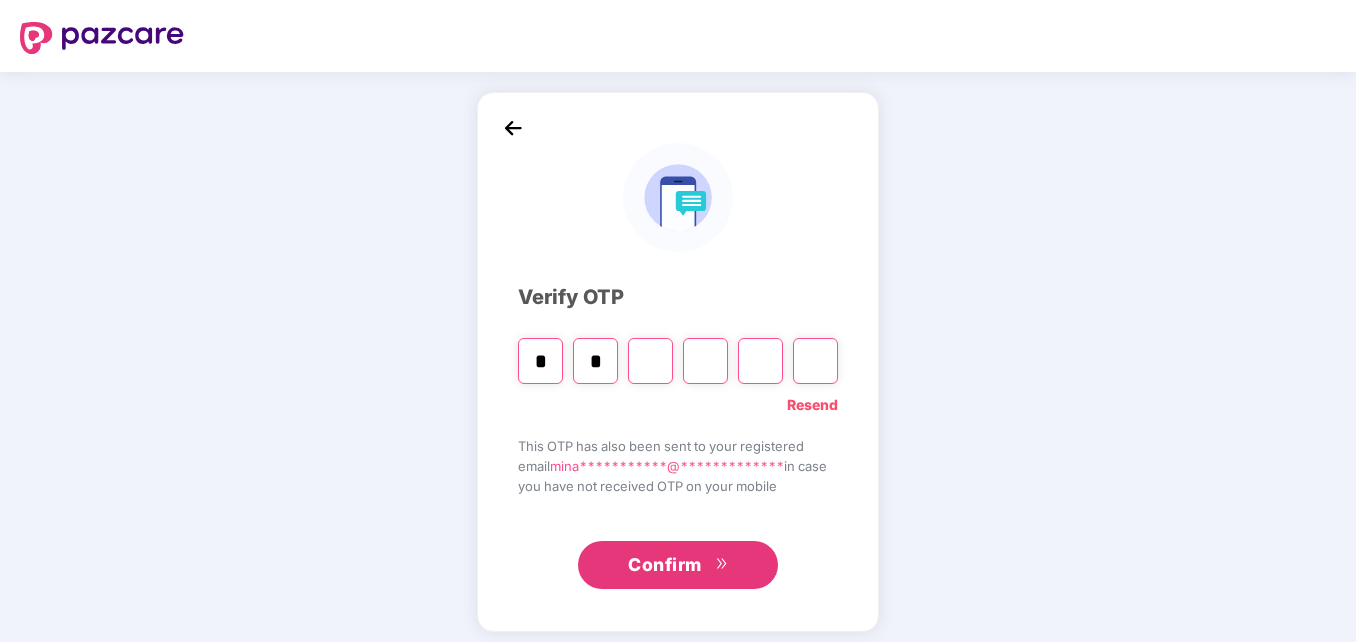 type on "*" 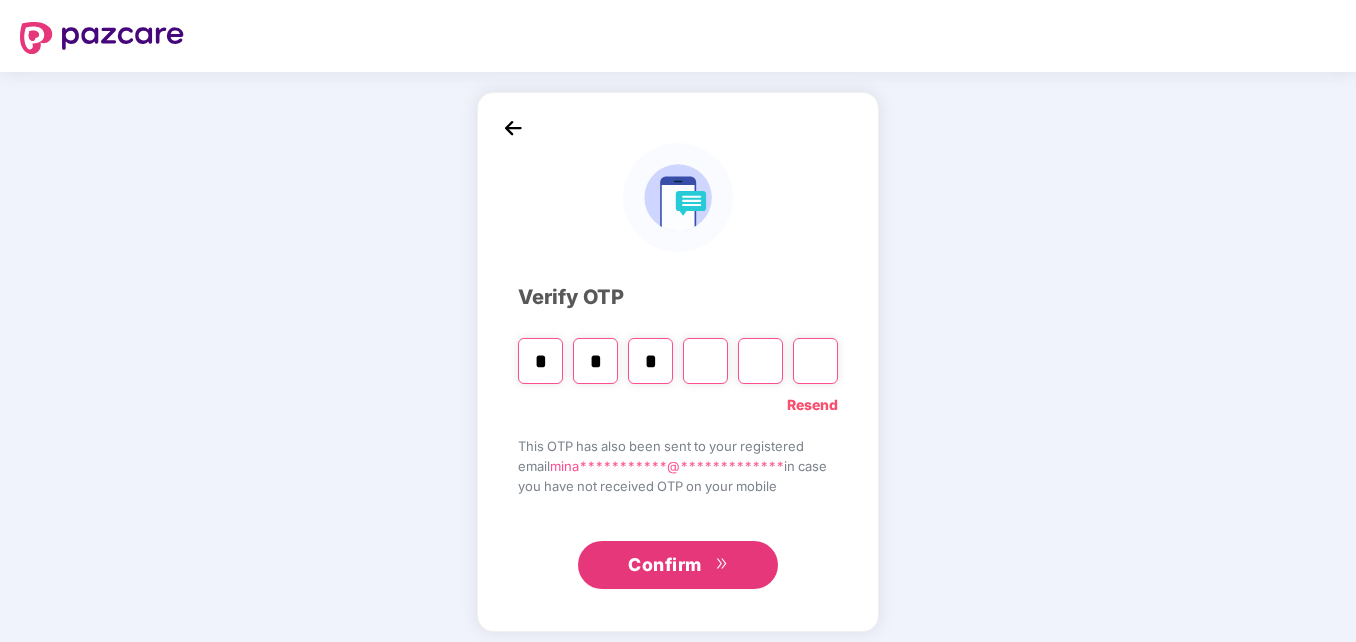 type on "*" 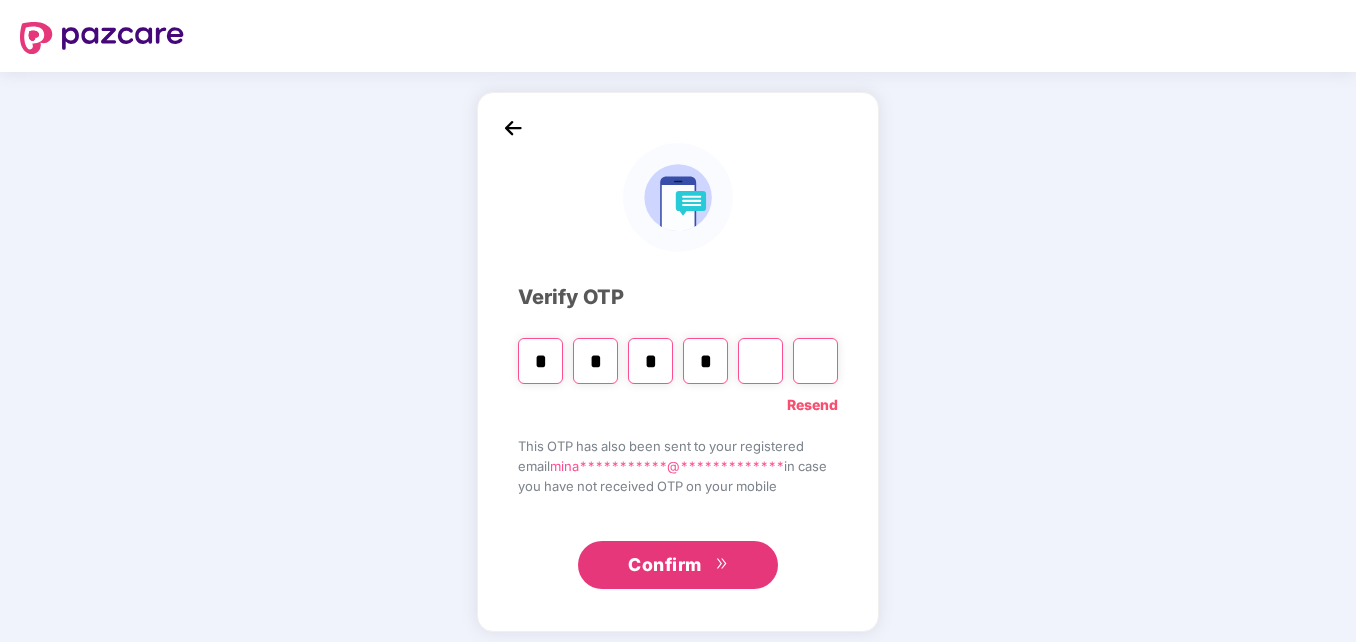 type on "*" 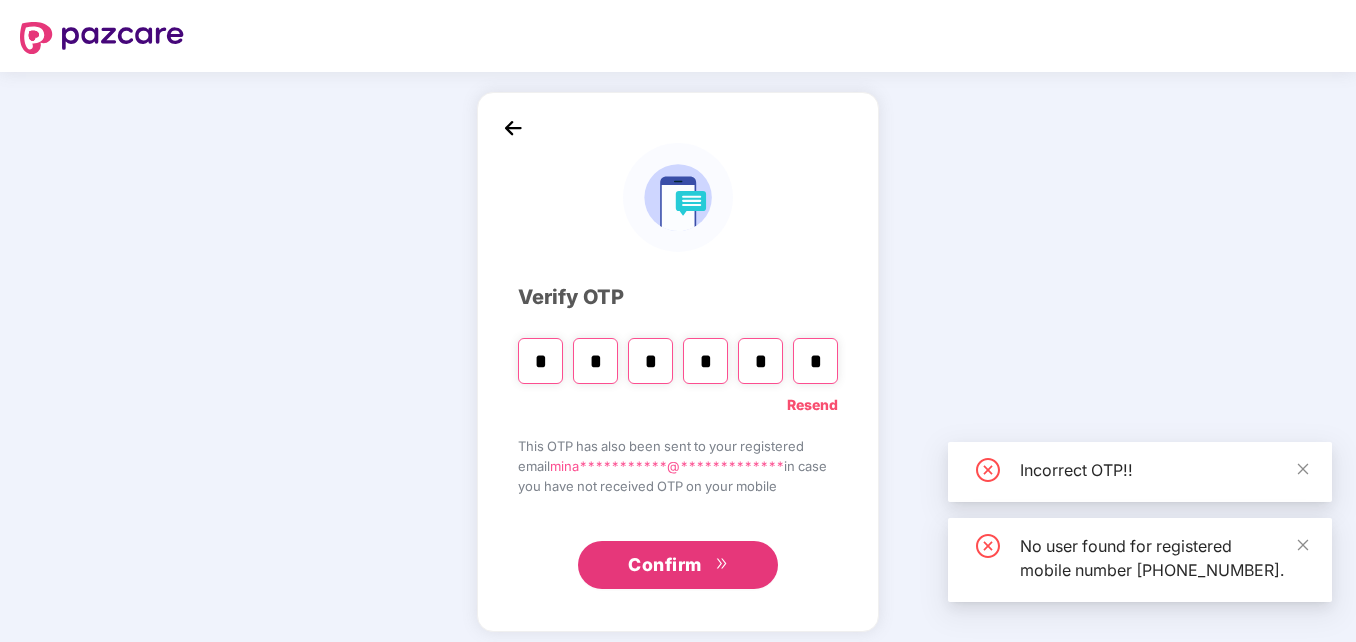 type on "*" 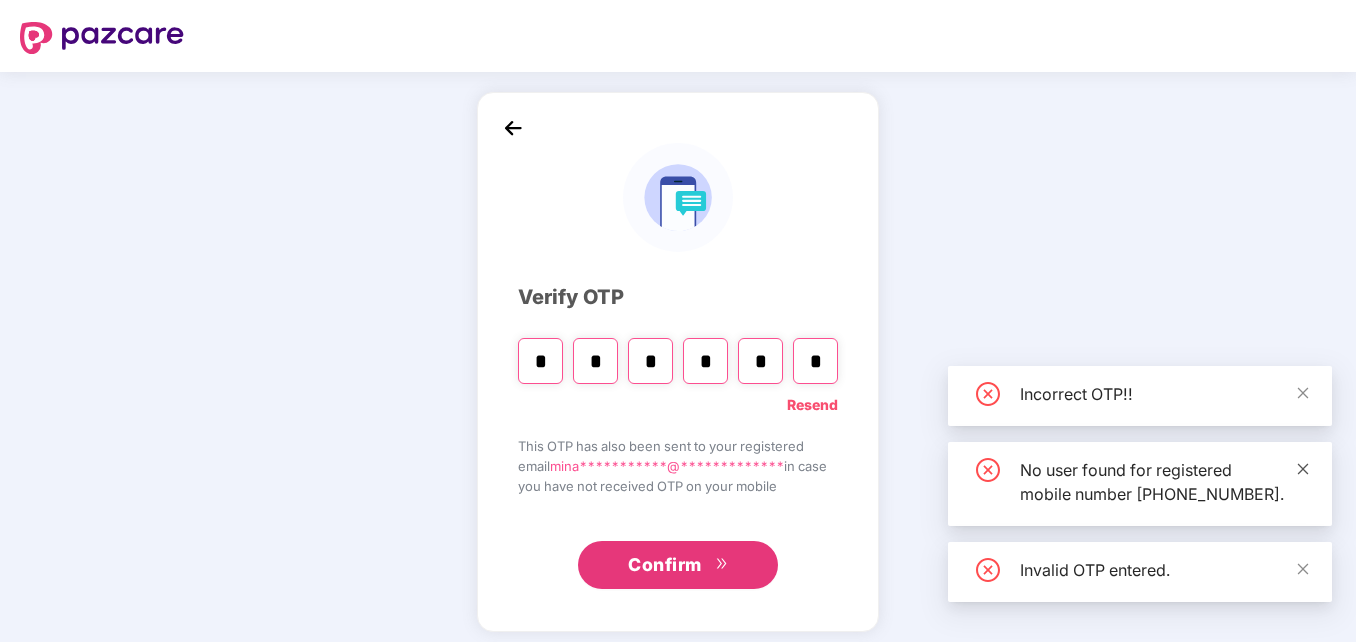 click 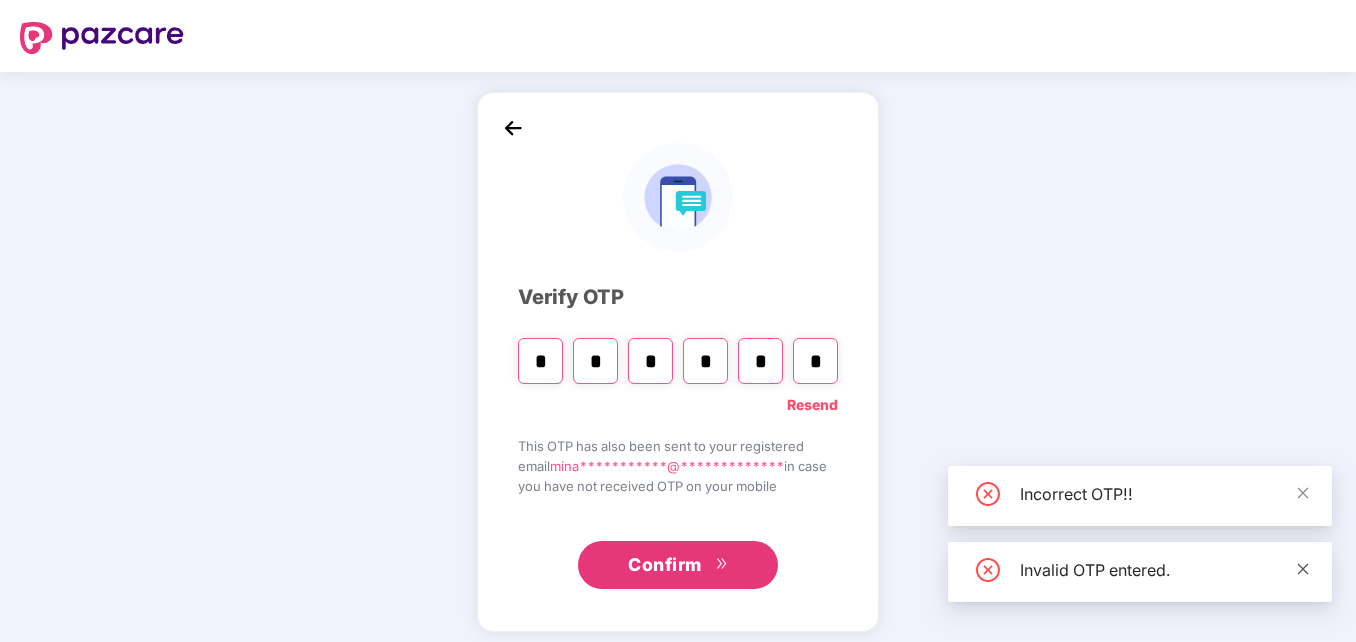 click 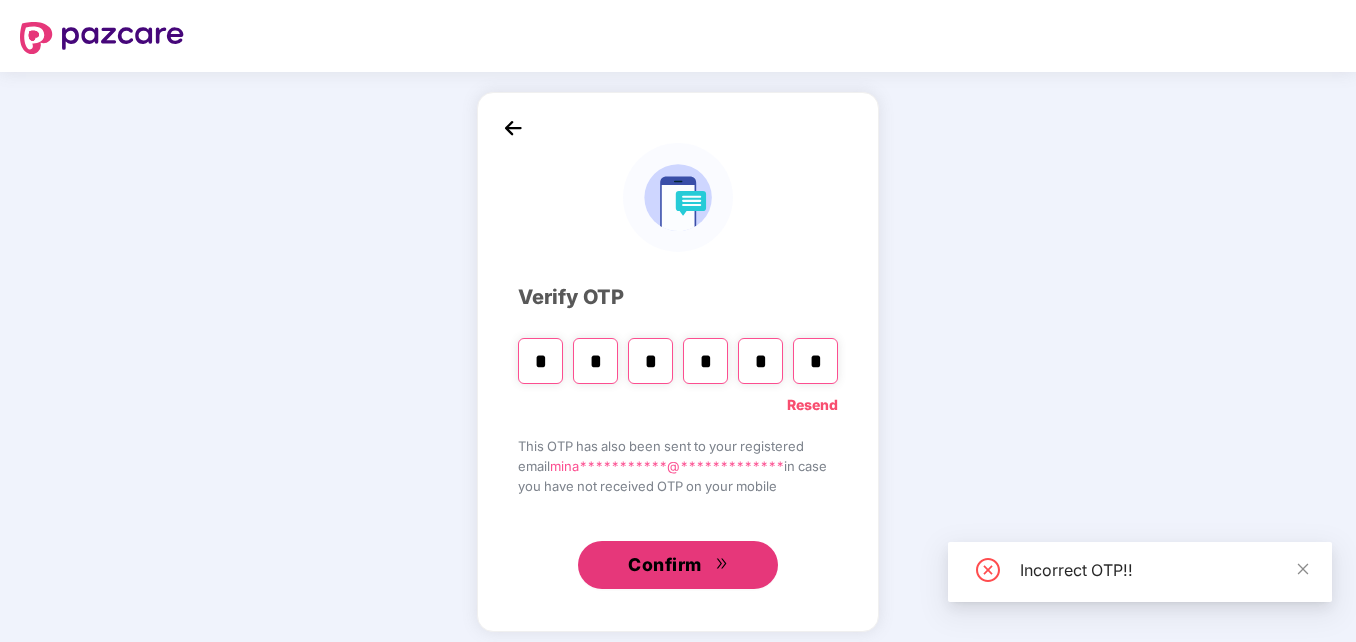 click on "Confirm" at bounding box center (665, 565) 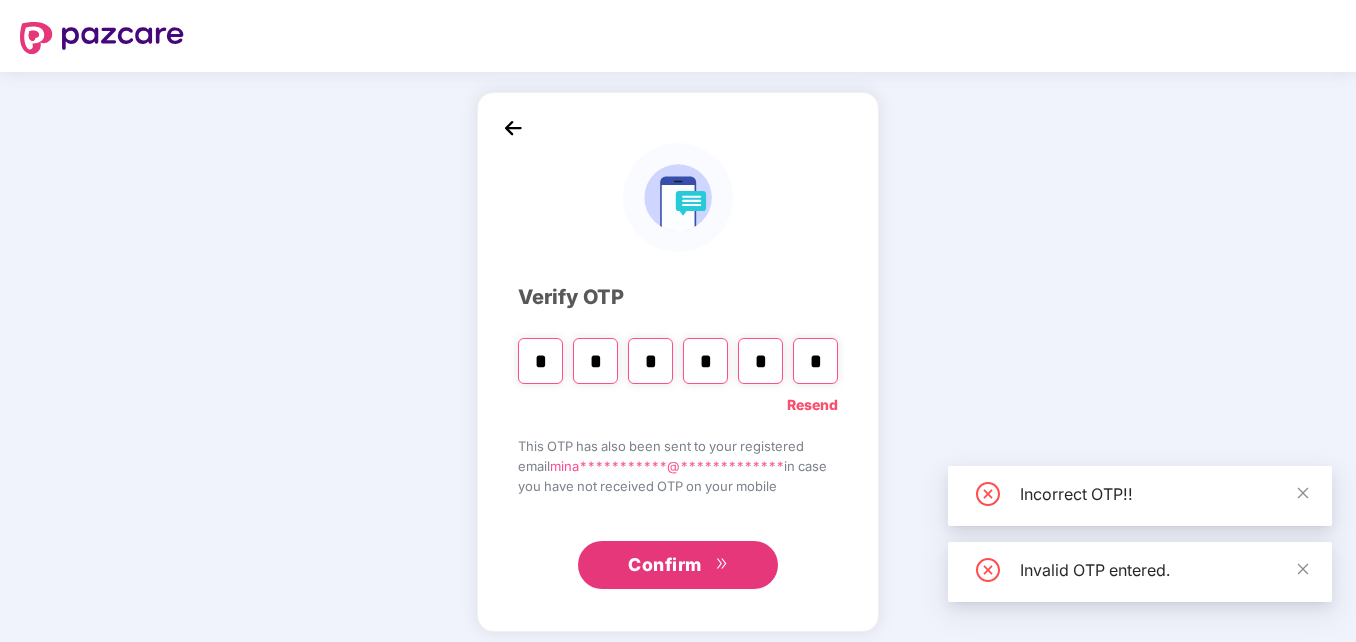 click 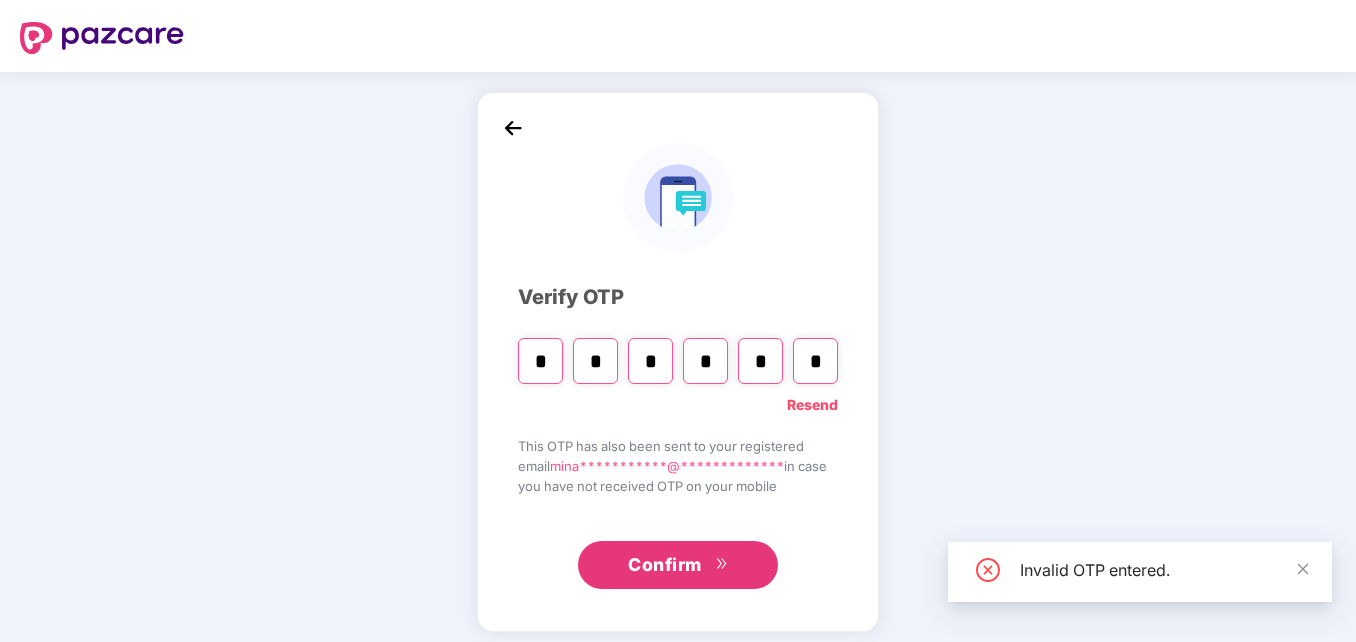 click on "Resend" at bounding box center (812, 405) 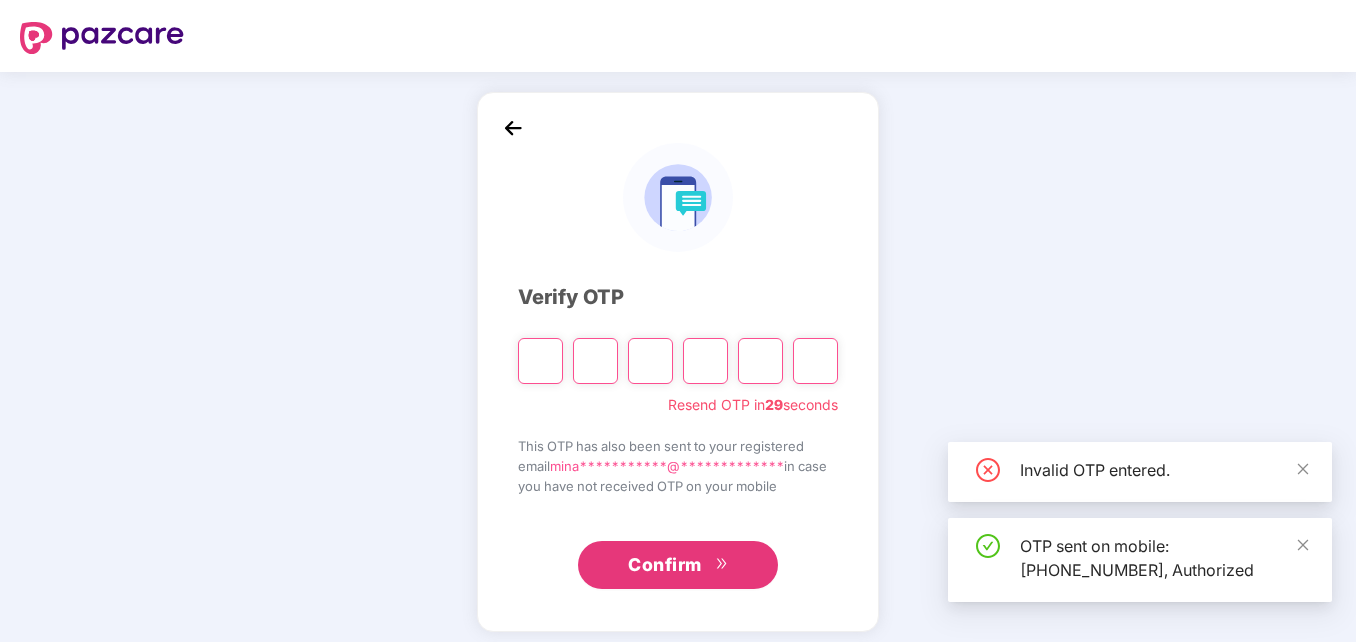 click at bounding box center (540, 361) 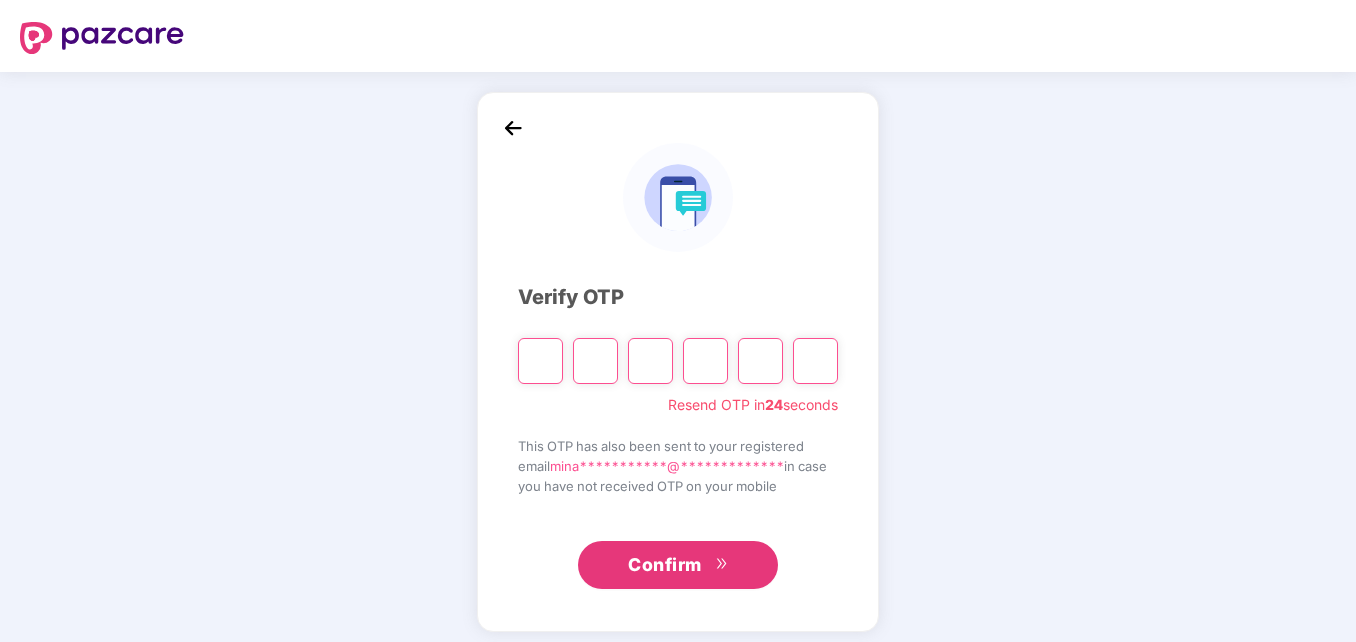 type on "*" 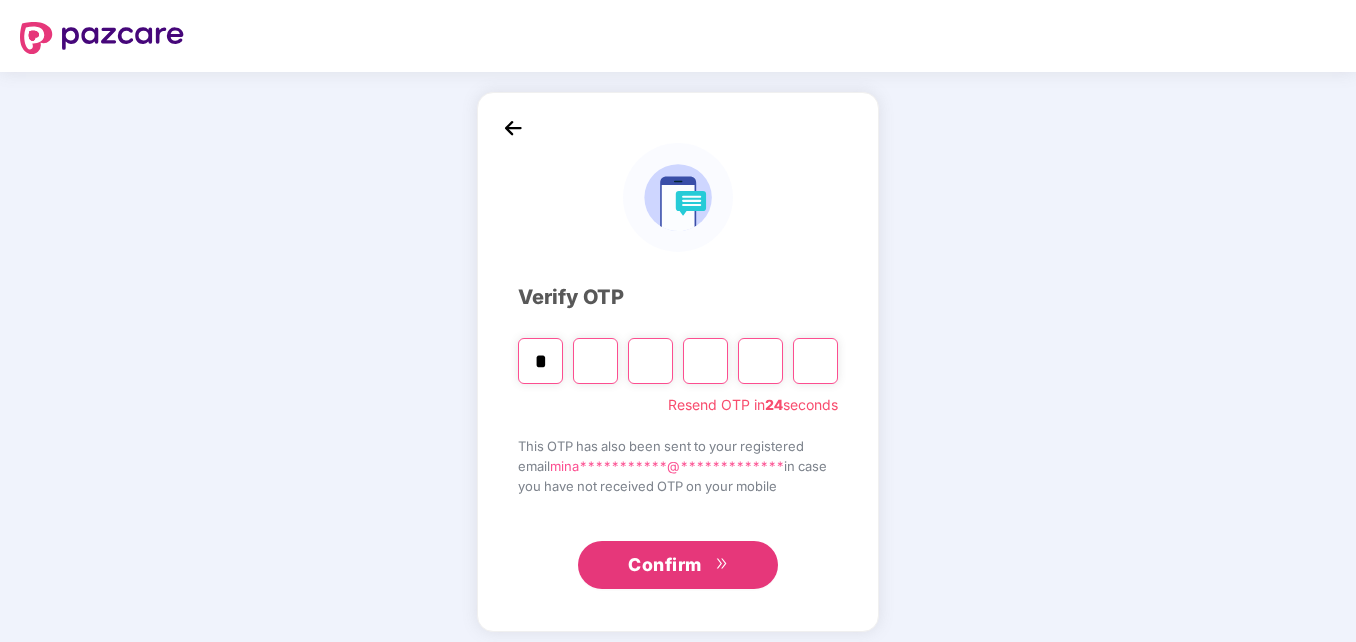 type on "*" 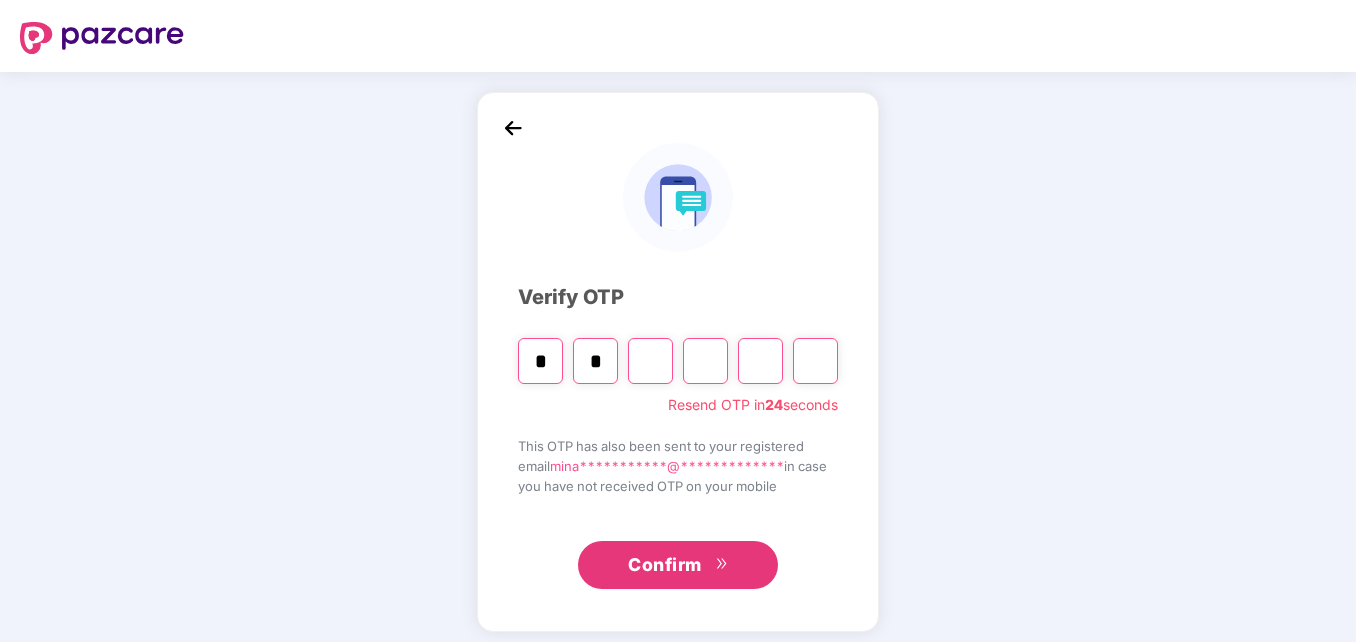 type on "*" 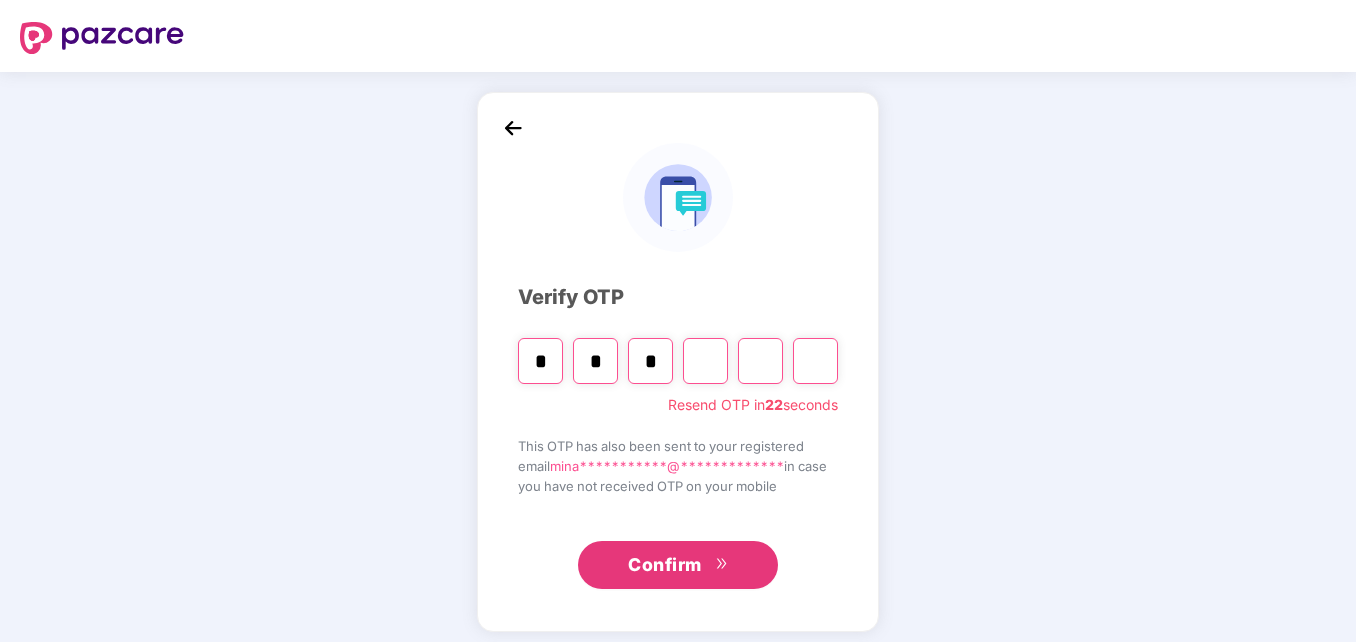 type on "*" 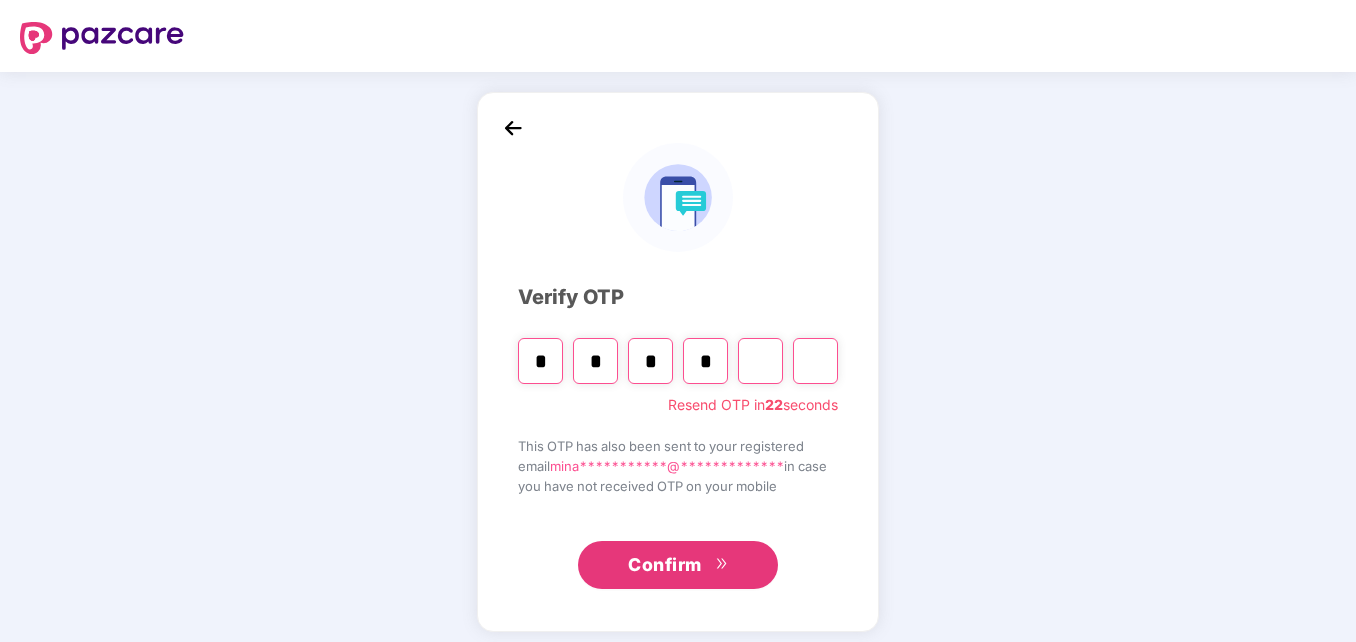 type on "*" 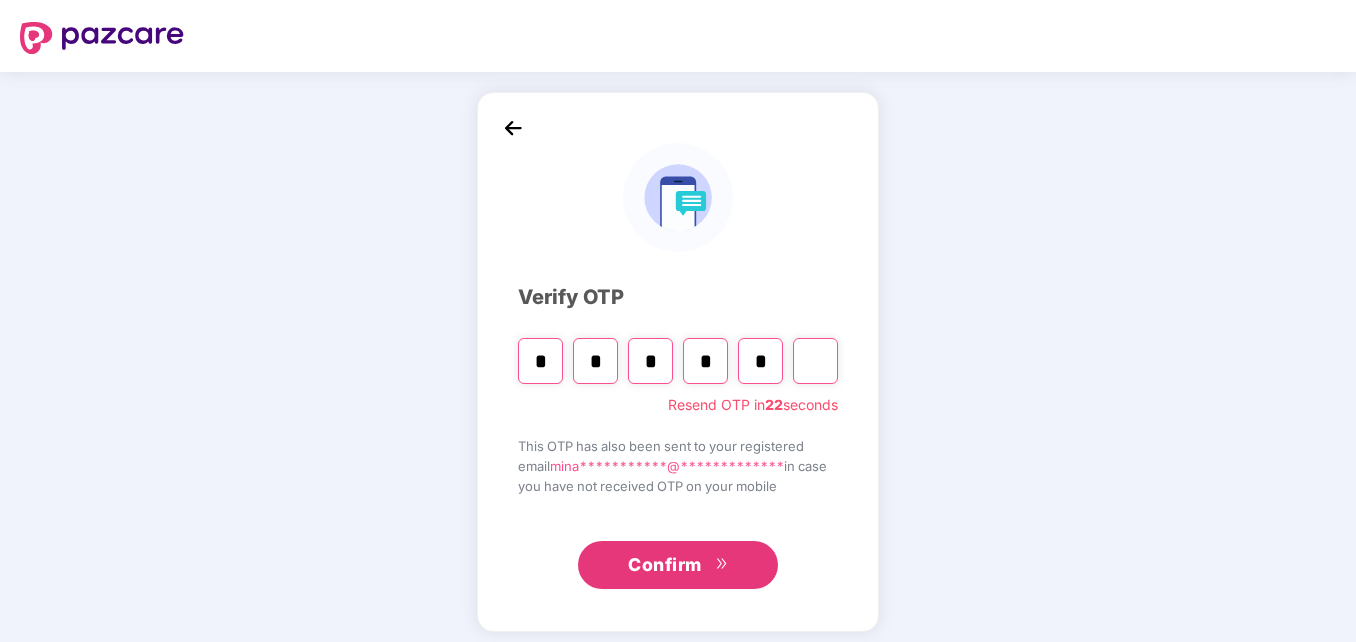 type on "*" 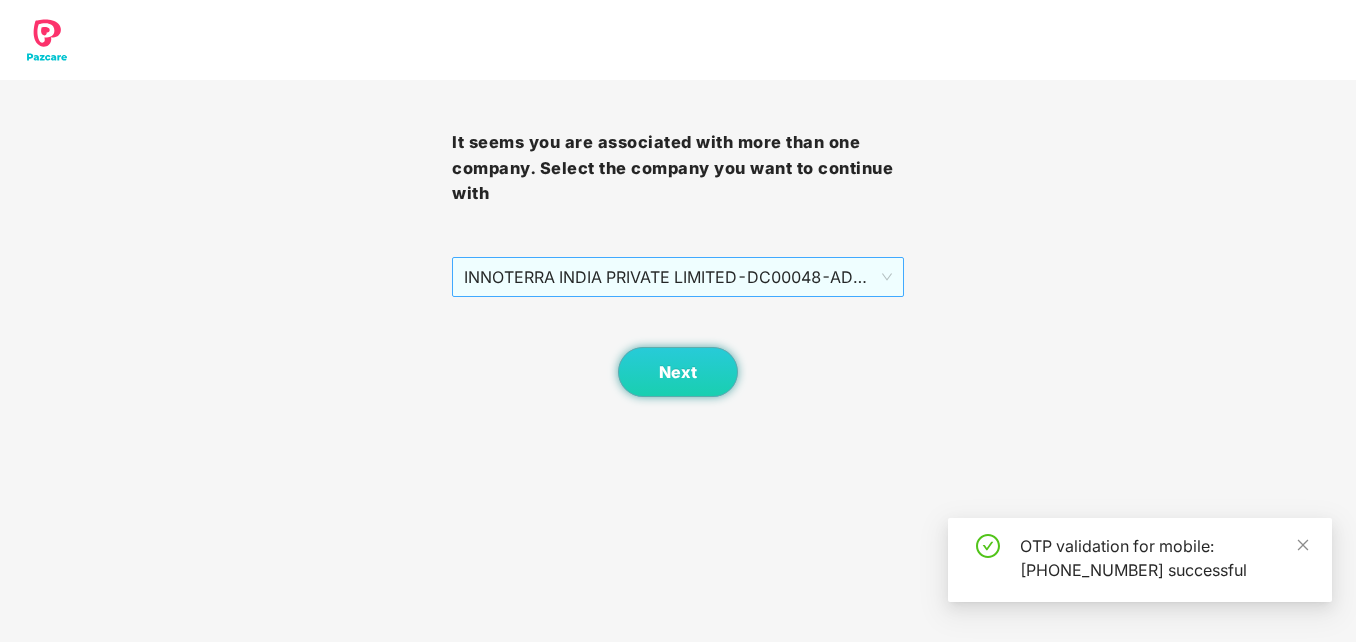 click on "INNOTERRA INDIA PRIVATE LIMITED  -  DC00048  -  ADMIN" at bounding box center (678, 277) 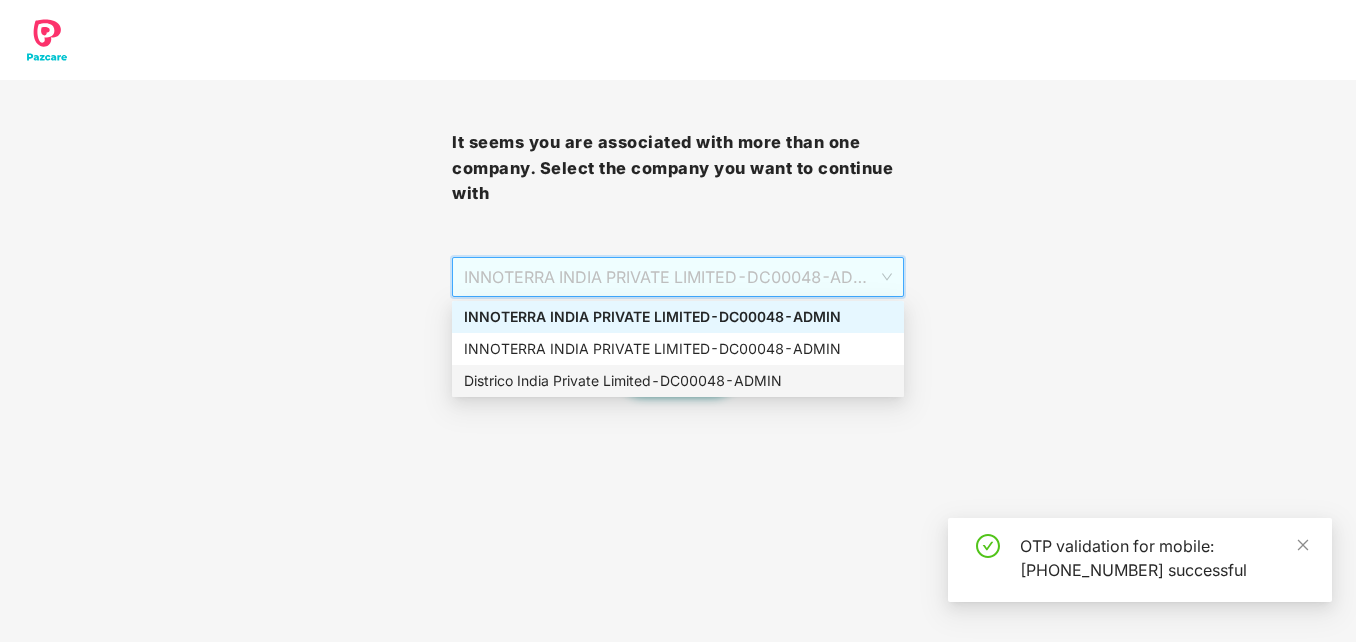 click on "Districo India Private Limited  -  DC00048  -  ADMIN" at bounding box center (678, 381) 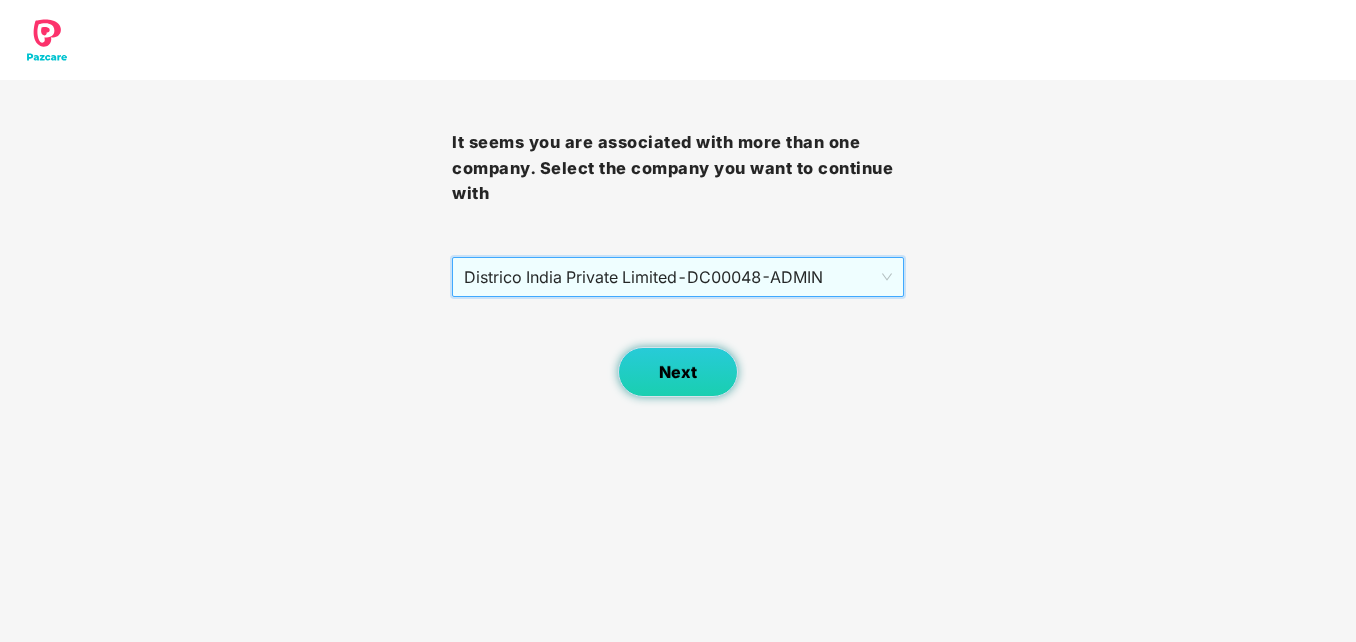 click on "Next" at bounding box center (678, 372) 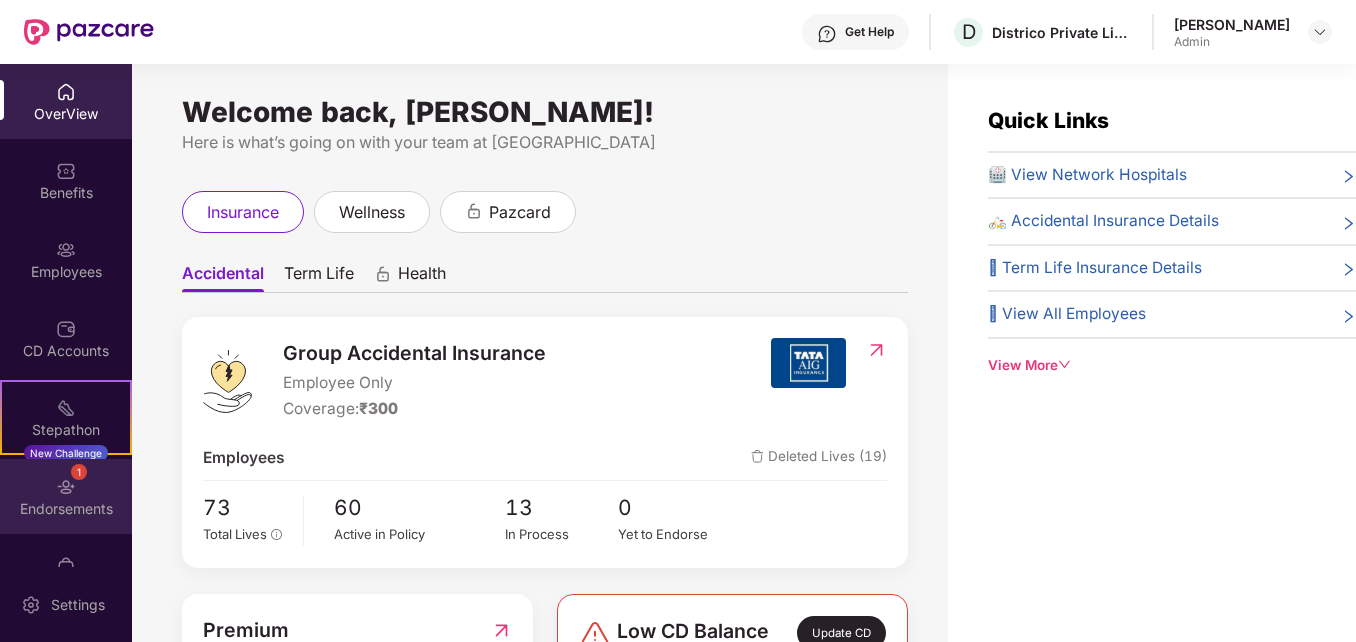 click at bounding box center (66, 487) 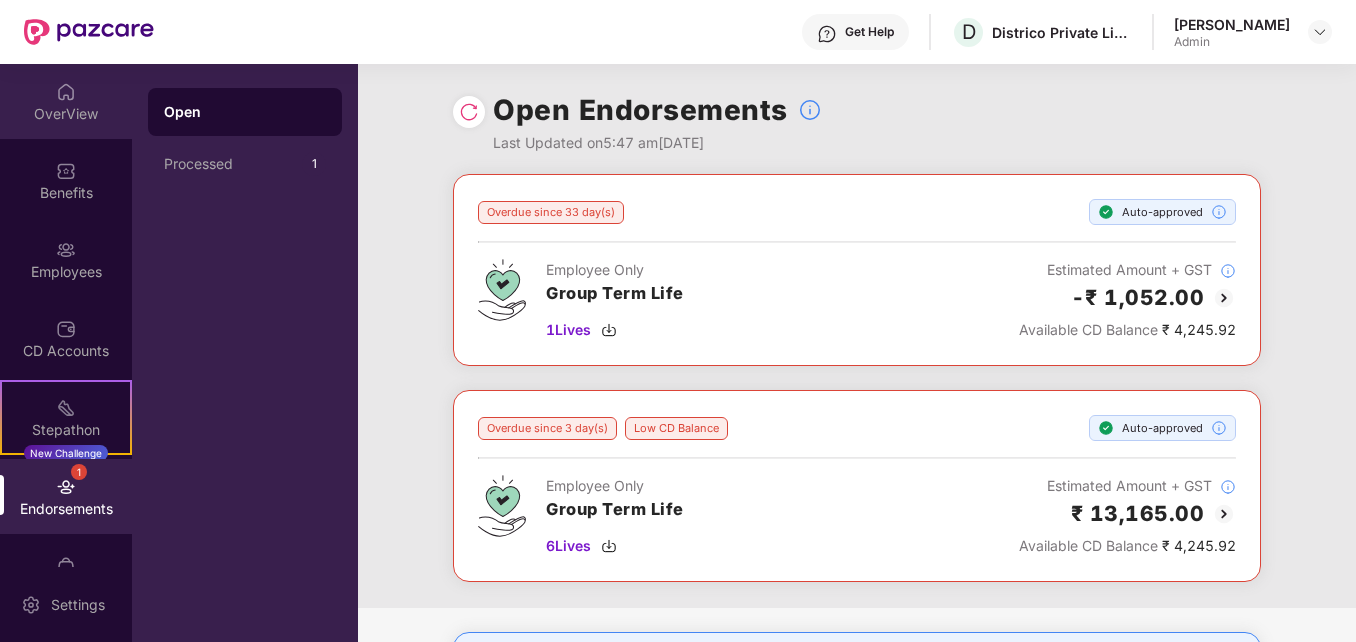 click at bounding box center [66, 92] 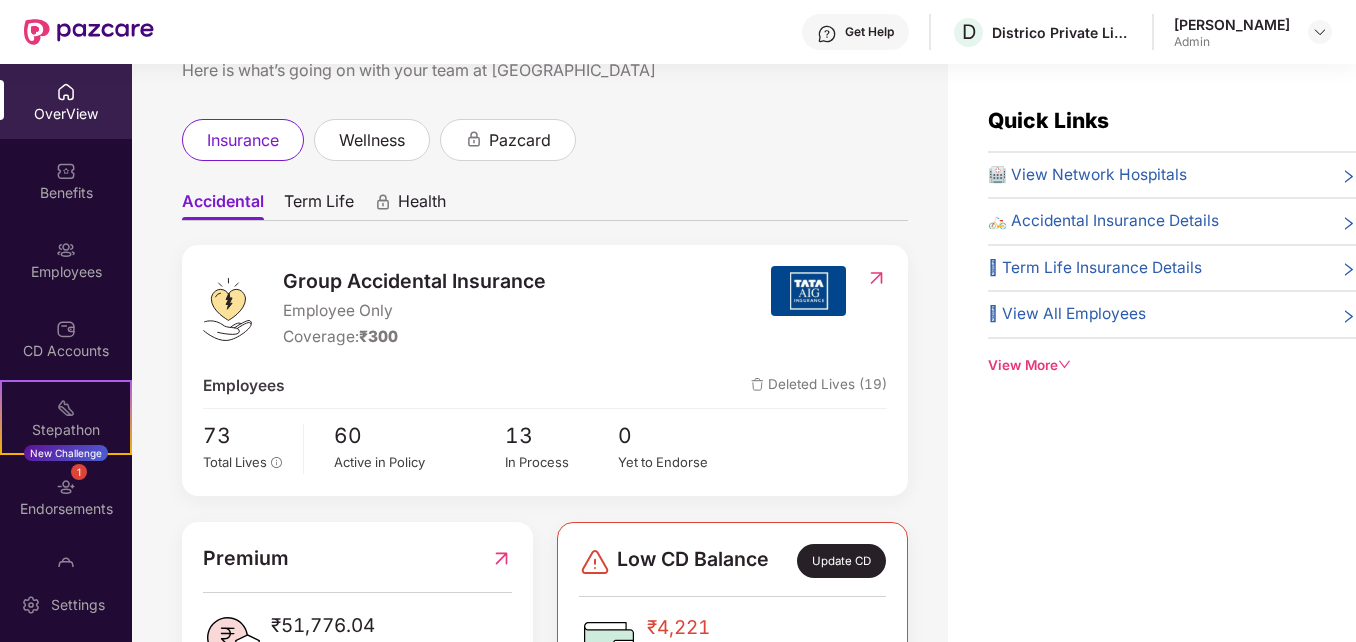 scroll, scrollTop: 100, scrollLeft: 0, axis: vertical 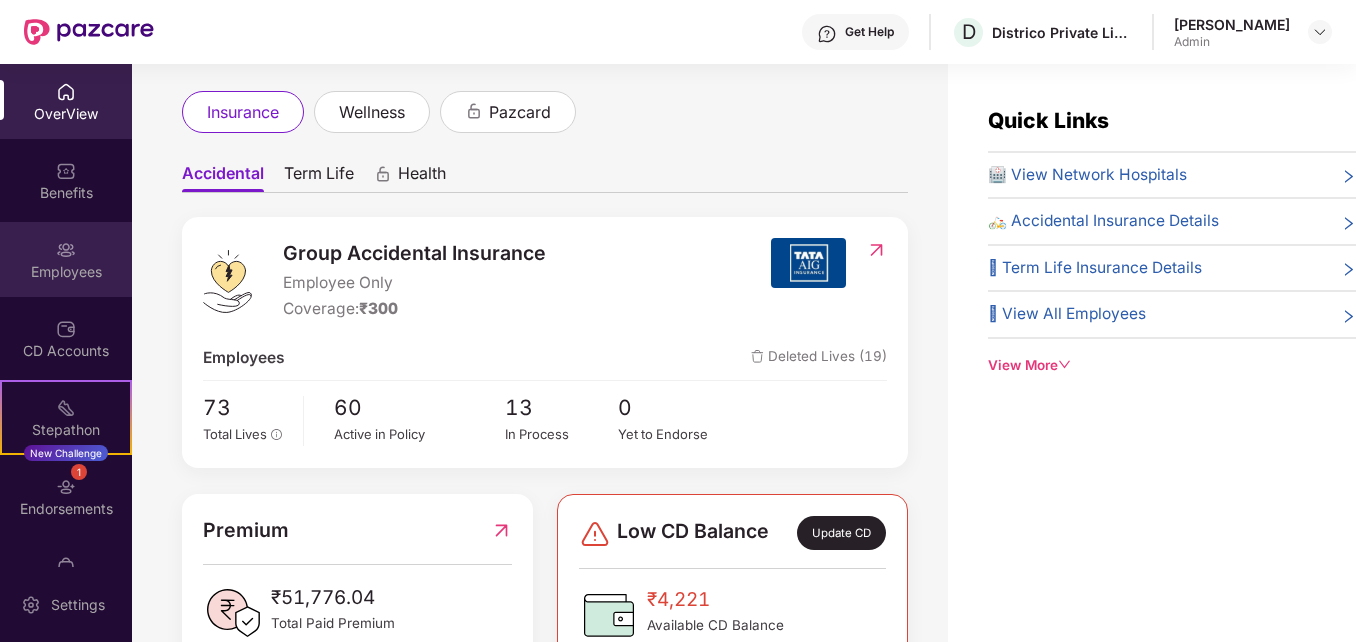 click at bounding box center [66, 250] 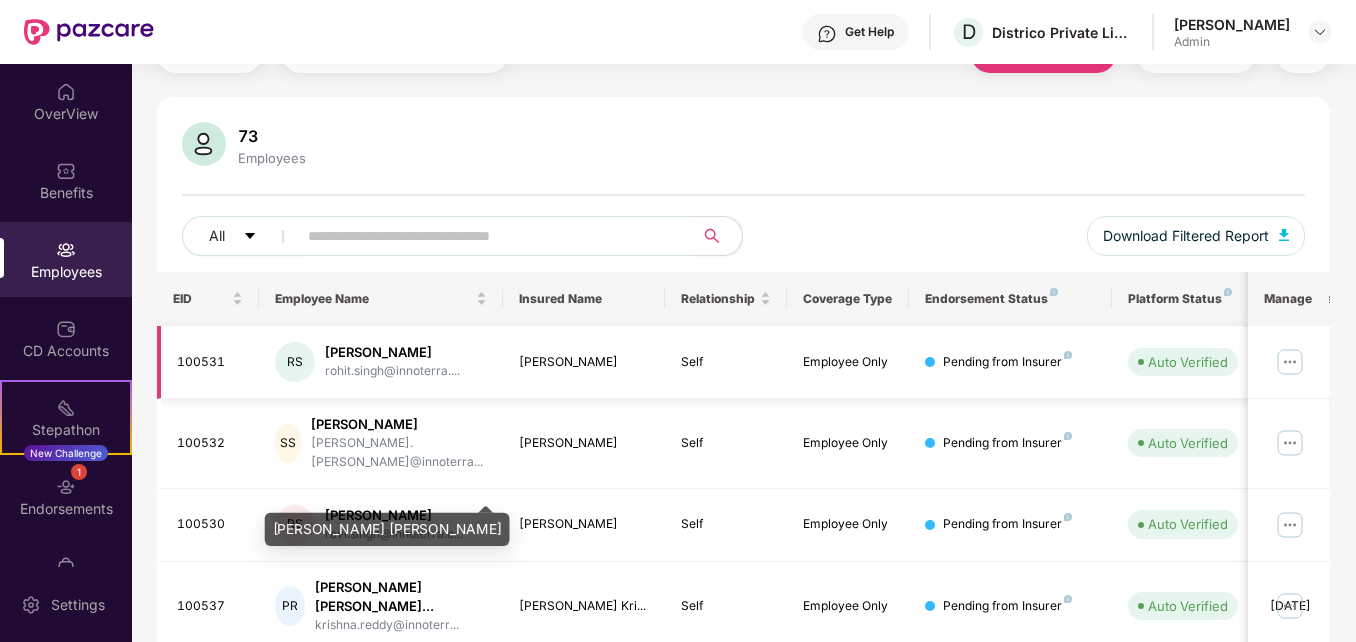 scroll, scrollTop: 0, scrollLeft: 0, axis: both 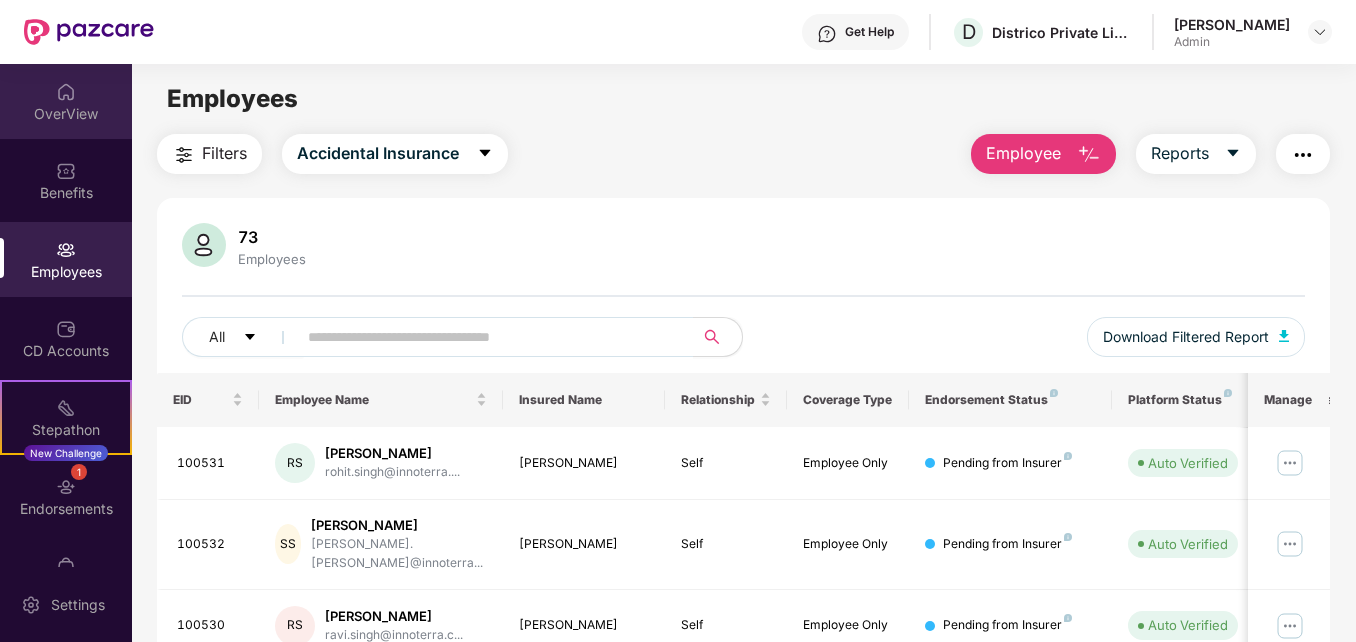 click on "OverView" at bounding box center [66, 114] 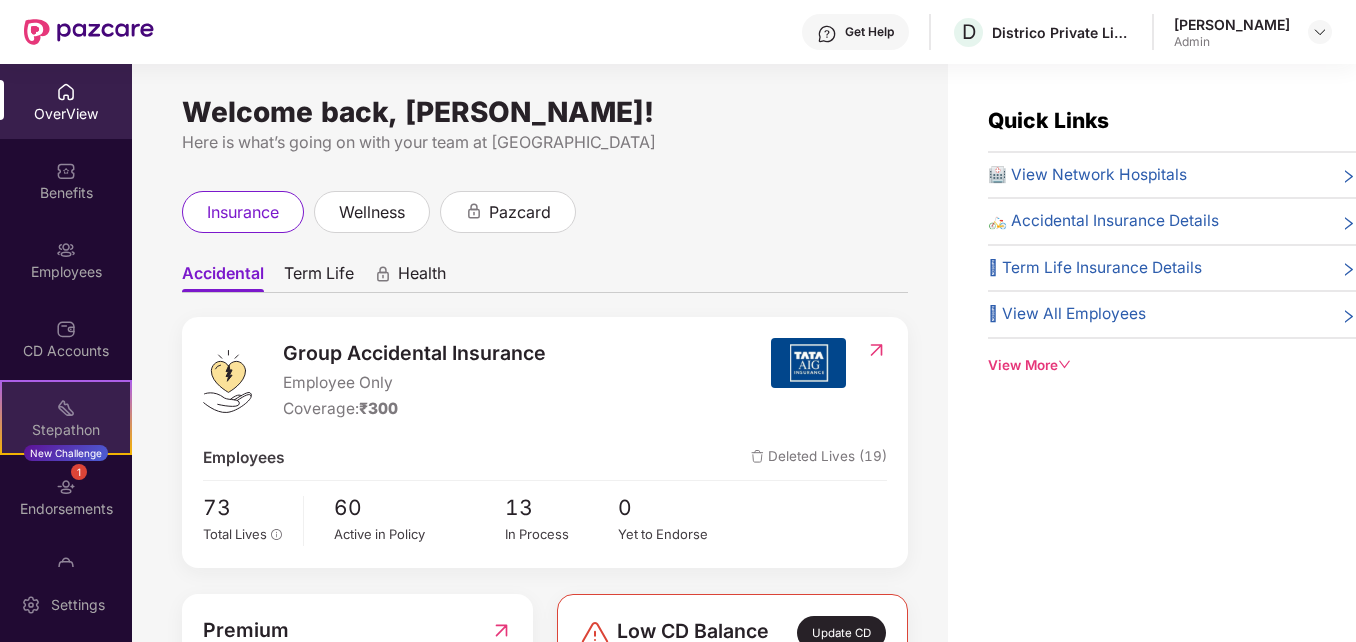 click at bounding box center (66, 408) 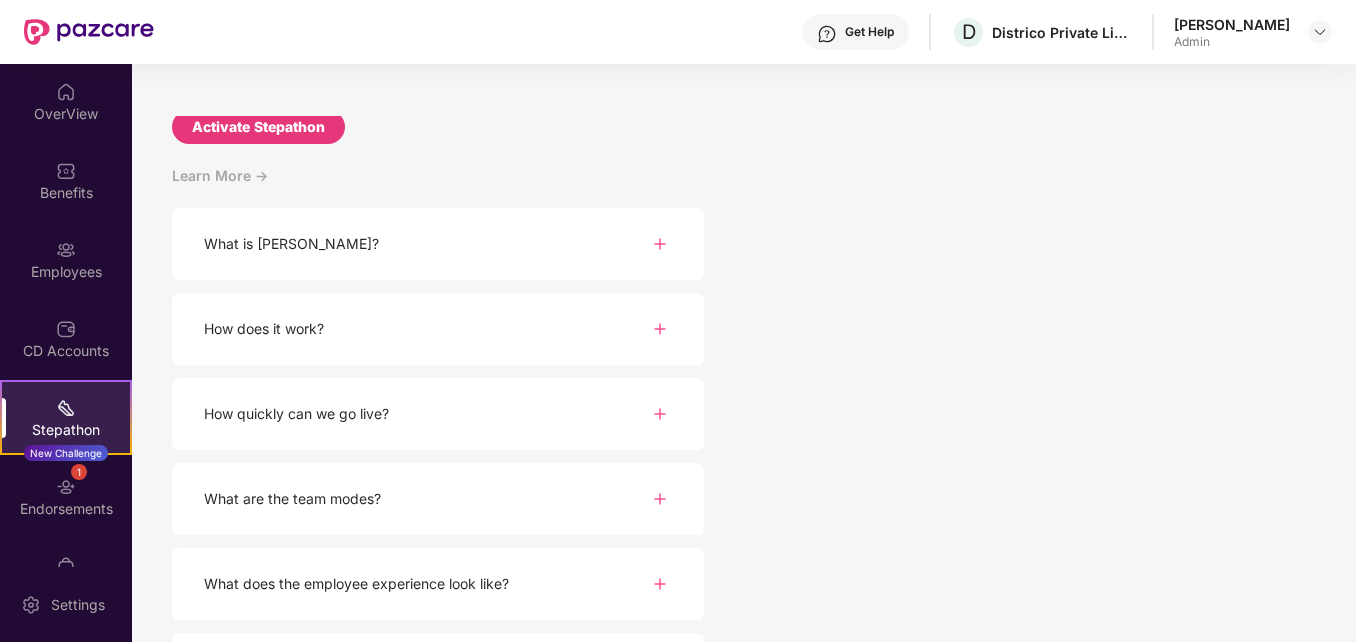 scroll, scrollTop: 200, scrollLeft: 0, axis: vertical 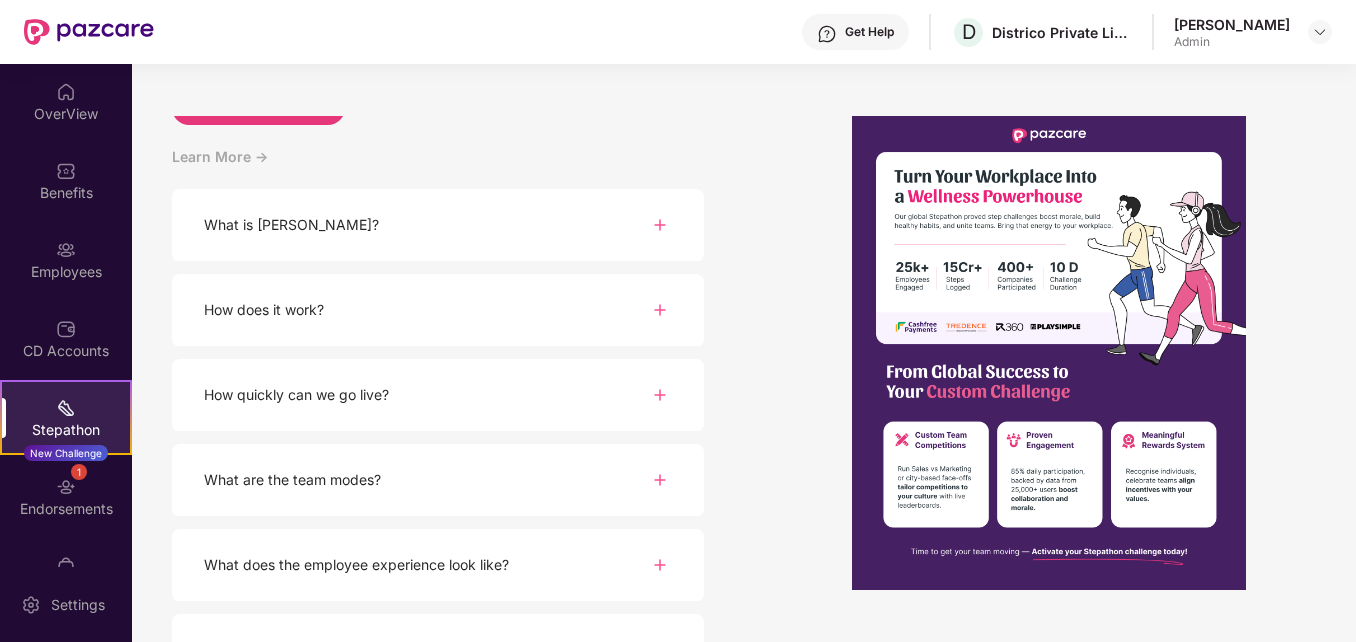 click on "How quickly can we go live?" at bounding box center [438, 395] 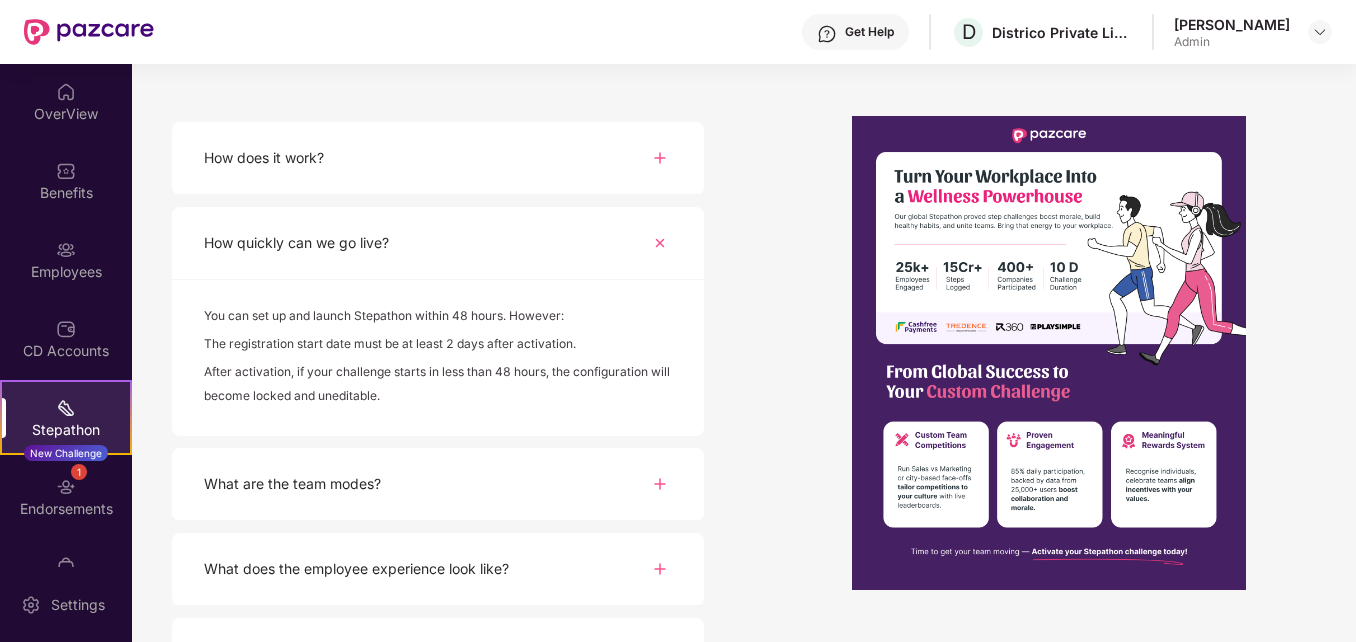 scroll, scrollTop: 400, scrollLeft: 0, axis: vertical 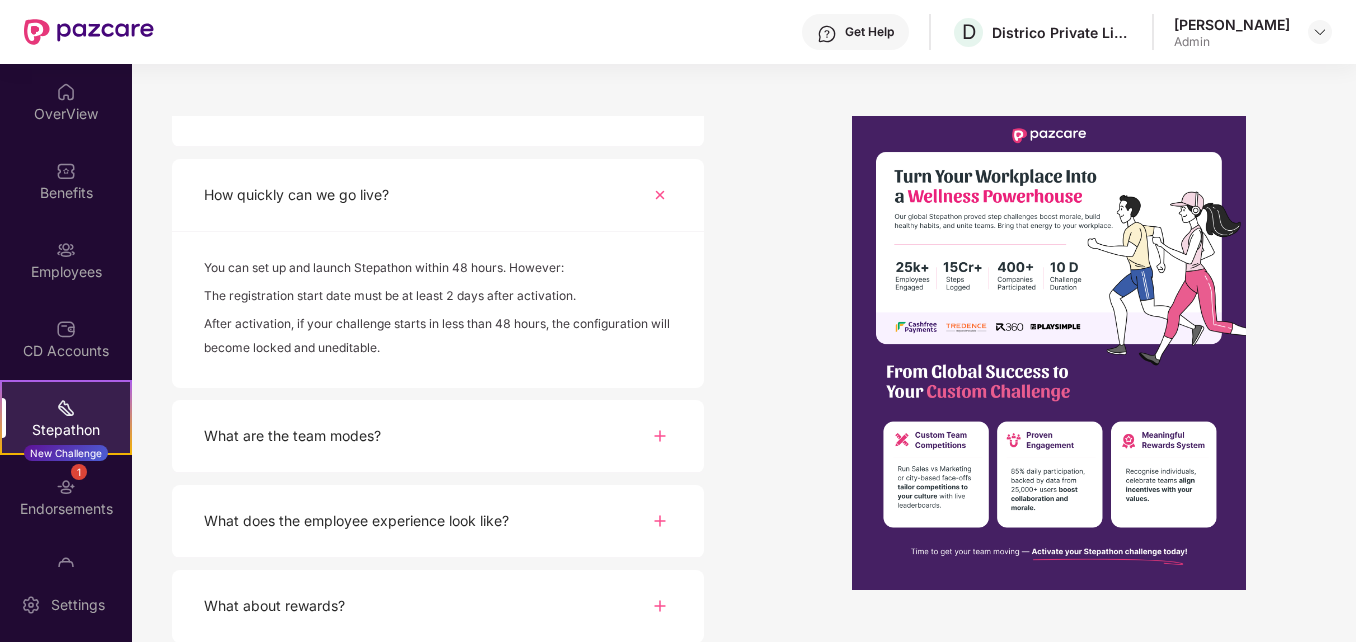 click on "What are the team modes?" at bounding box center [292, 436] 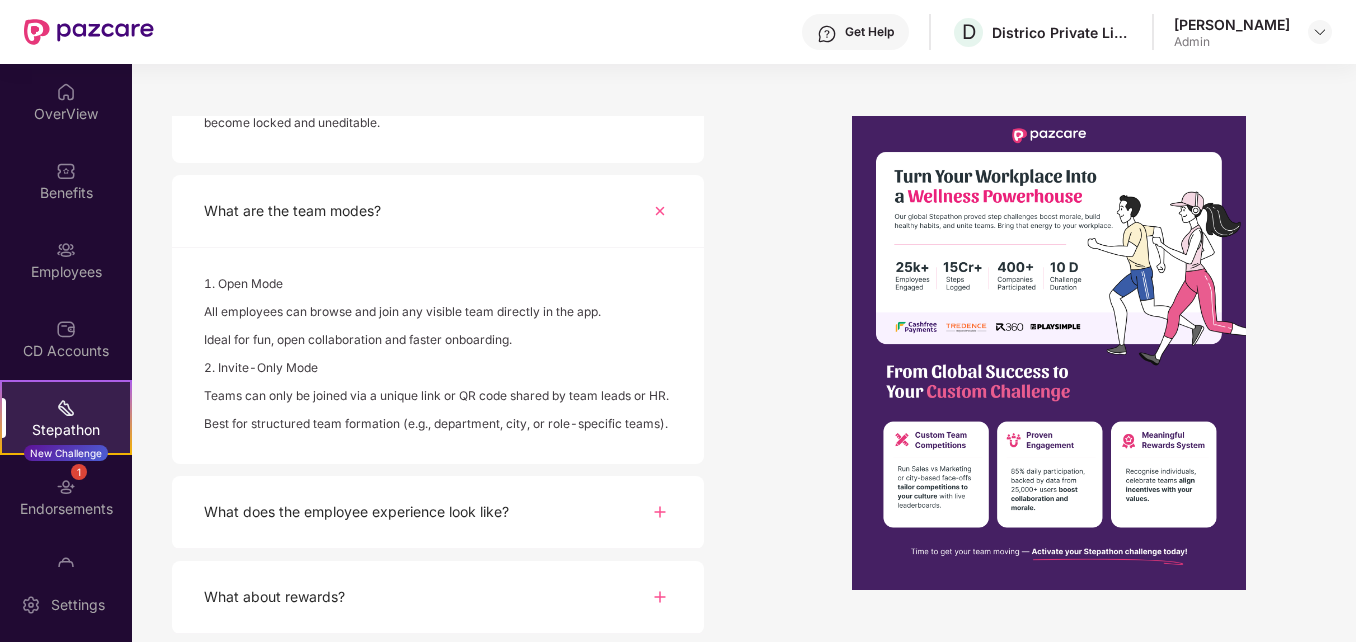 scroll, scrollTop: 629, scrollLeft: 0, axis: vertical 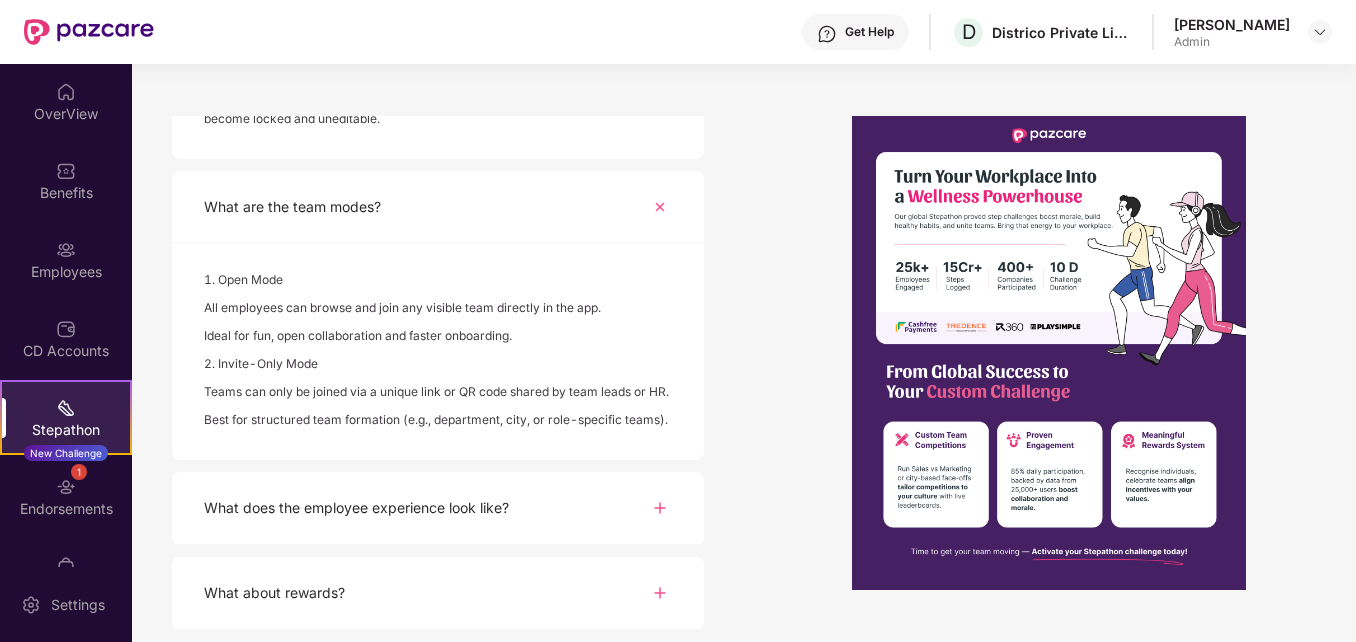 click on "What does the employee experience look like?" at bounding box center [356, 508] 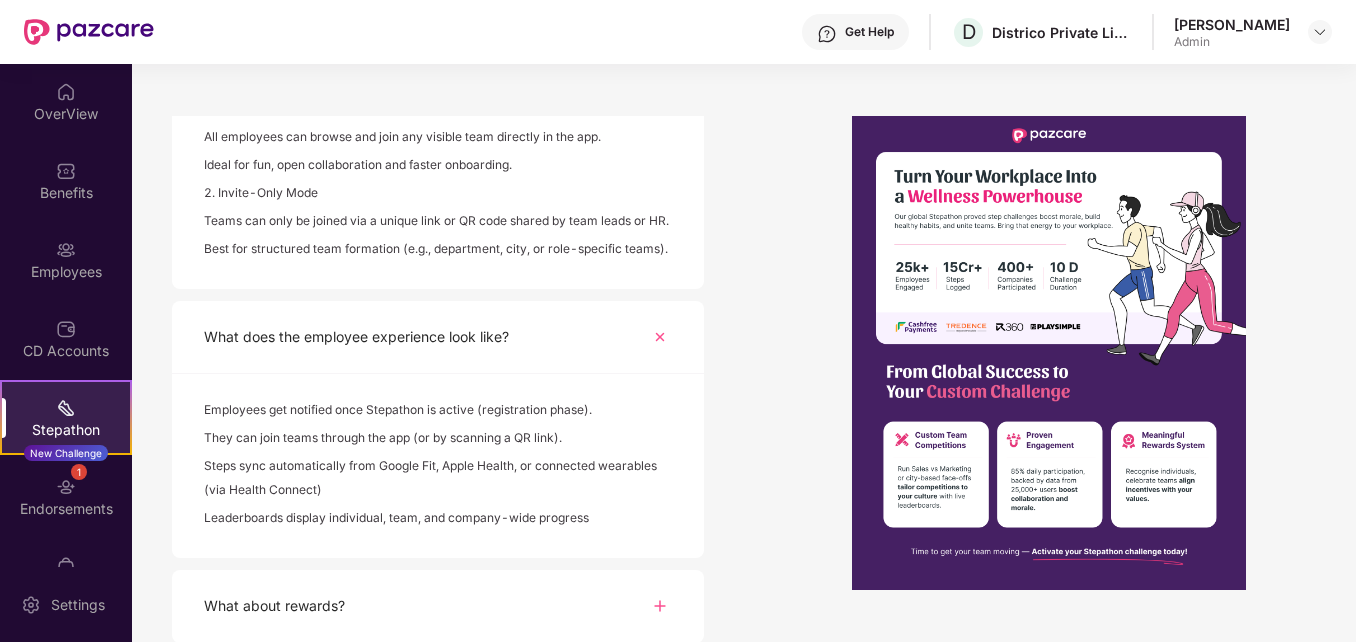 scroll, scrollTop: 813, scrollLeft: 0, axis: vertical 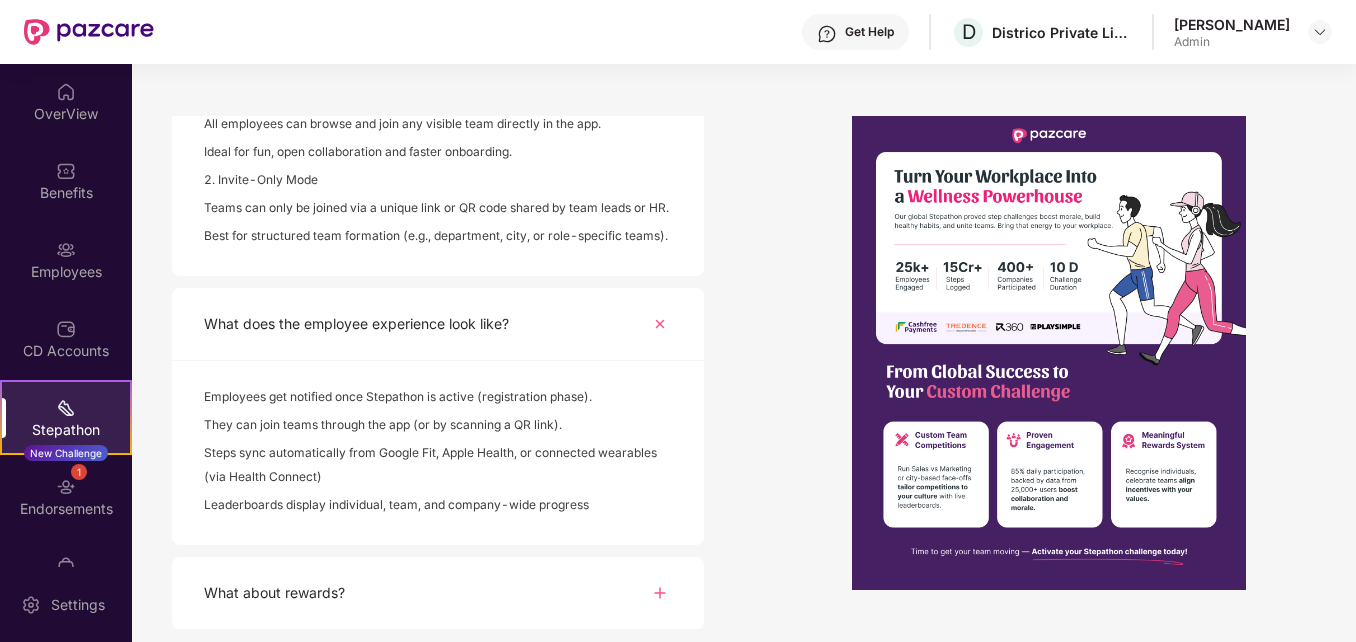 click on "What about rewards?" at bounding box center [438, 593] 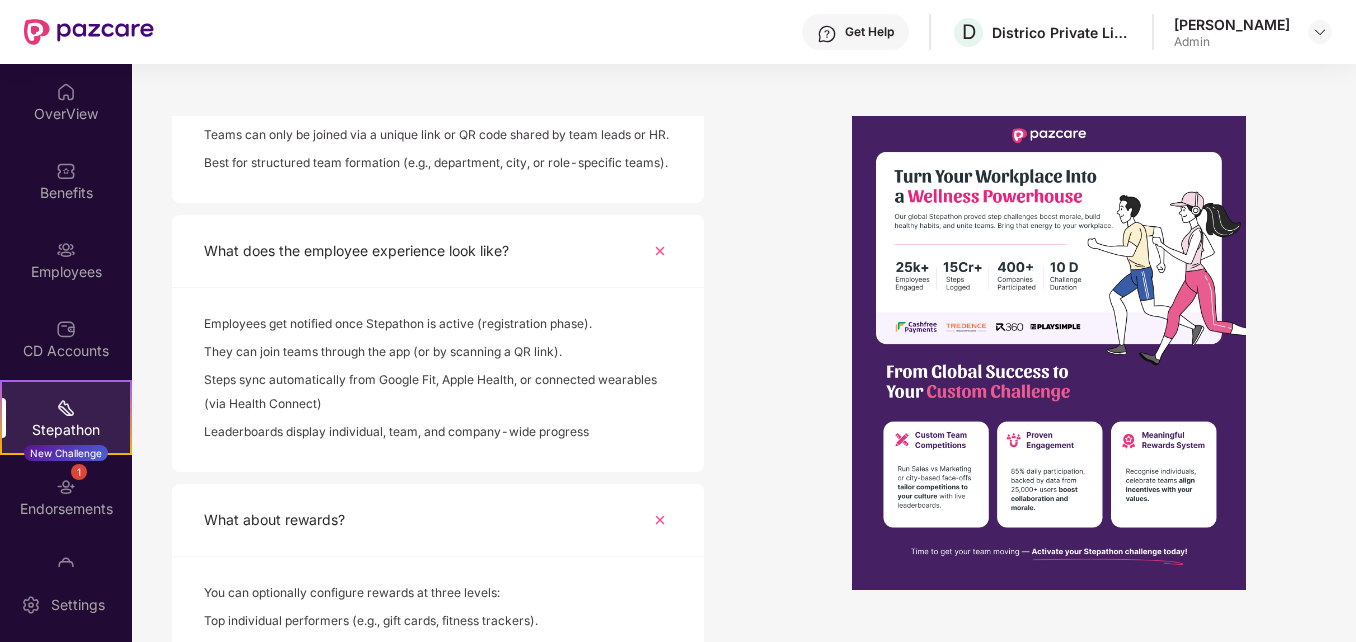scroll, scrollTop: 1001, scrollLeft: 0, axis: vertical 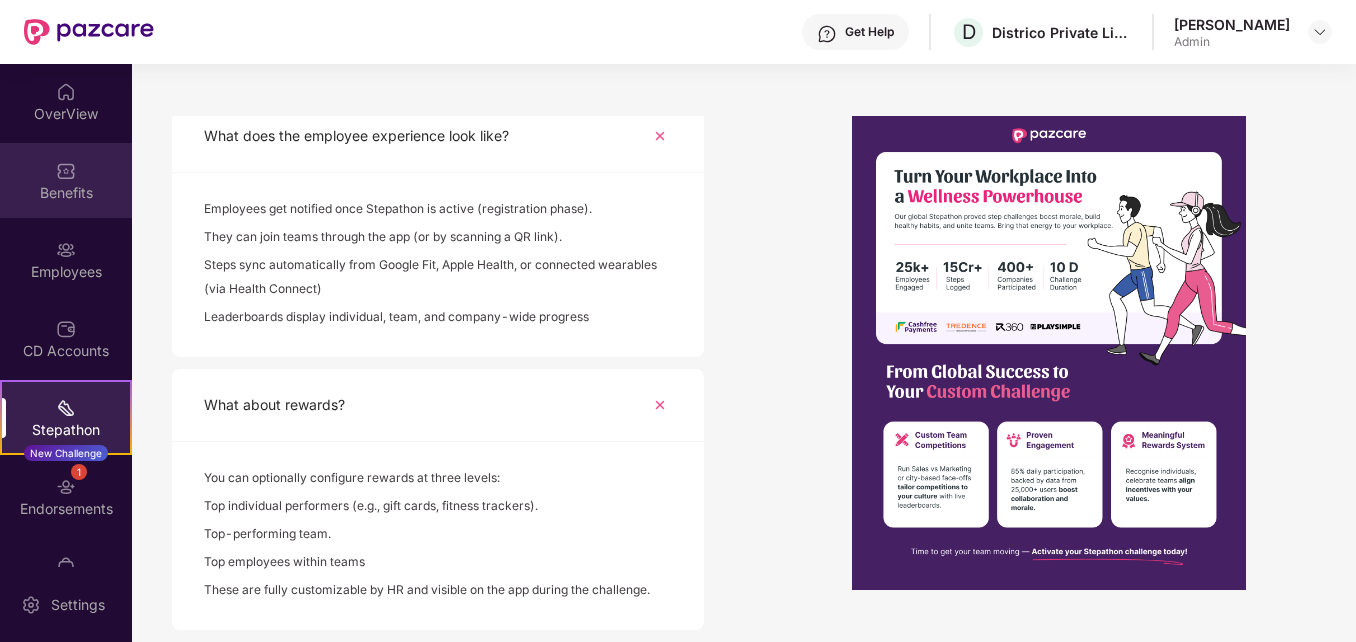 click on "Benefits" at bounding box center (66, 193) 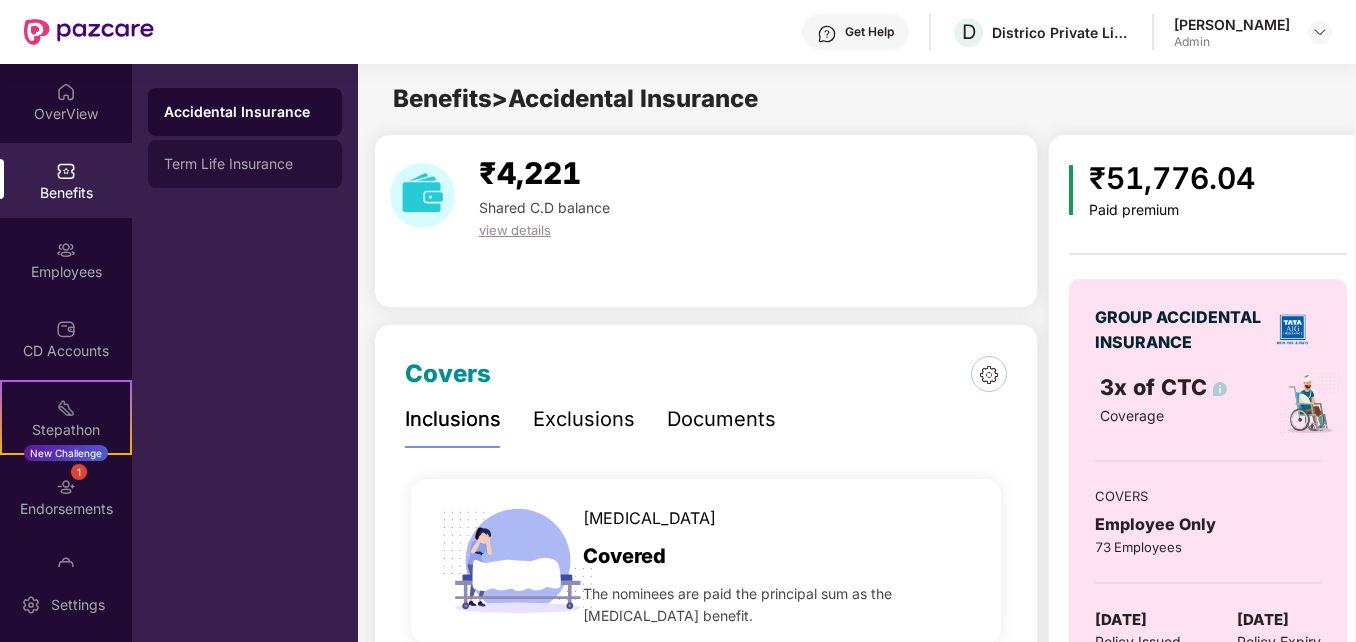 click on "Term Life Insurance" at bounding box center (245, 164) 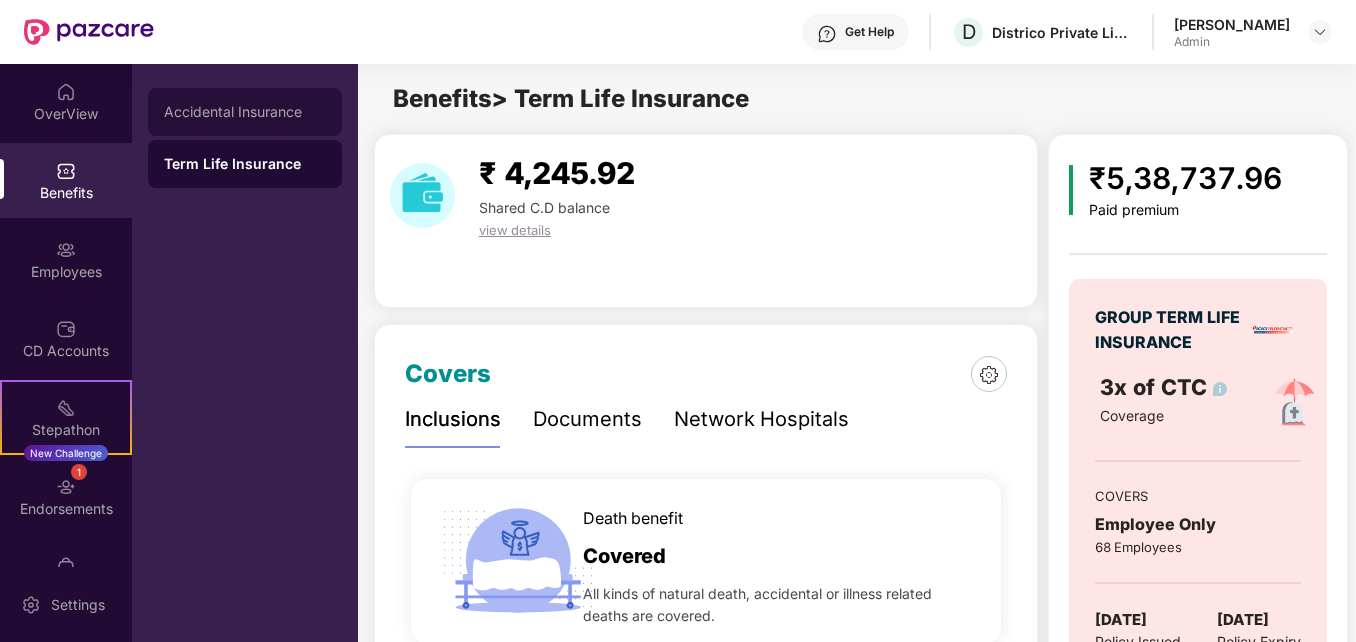 click on "Accidental Insurance" at bounding box center (245, 112) 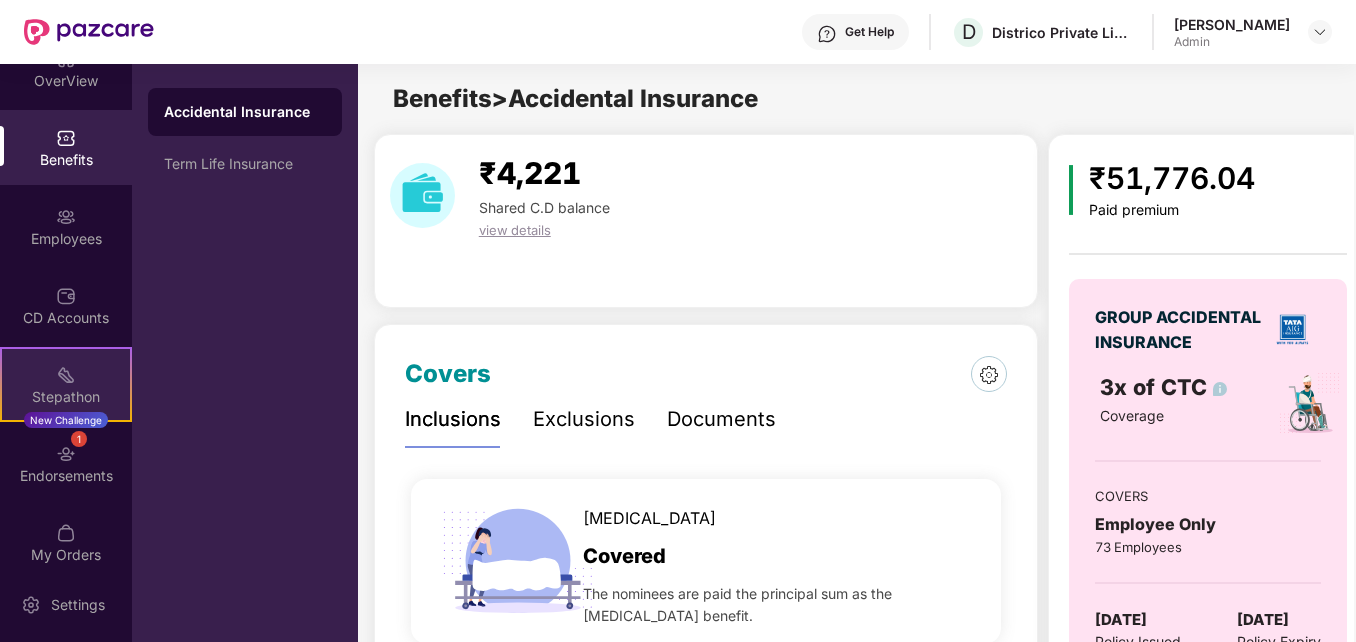 scroll, scrollTop: 50, scrollLeft: 0, axis: vertical 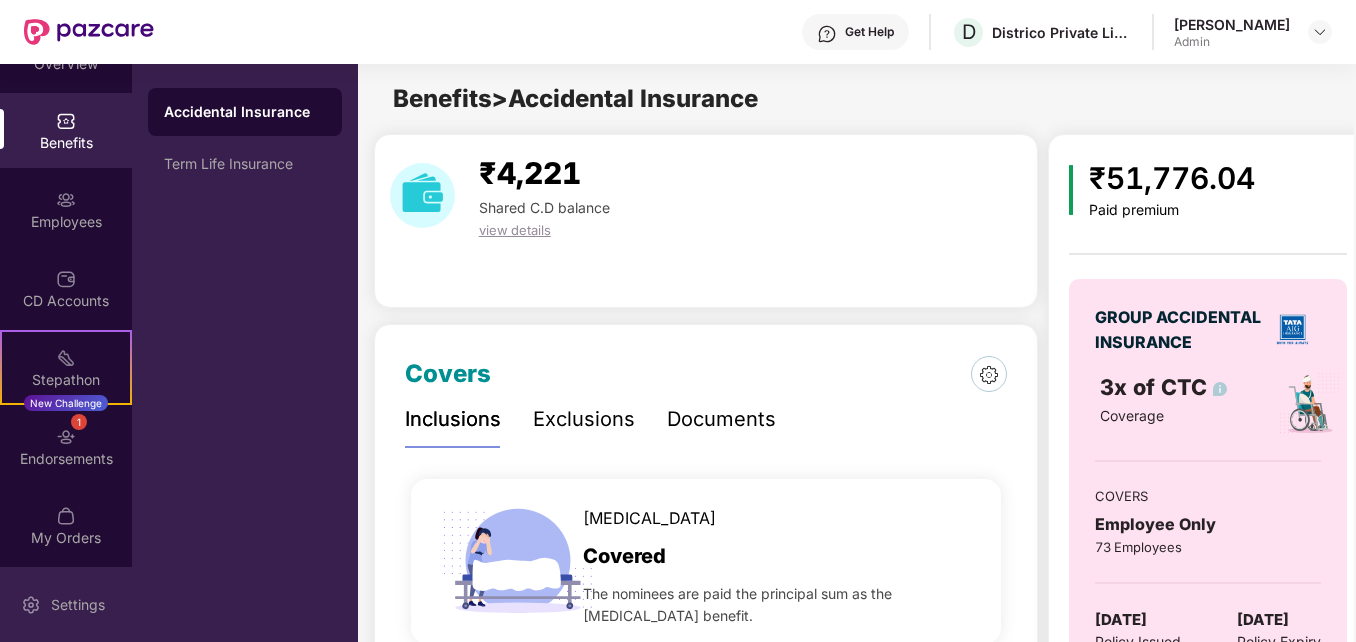 click on "Settings" at bounding box center [66, 604] 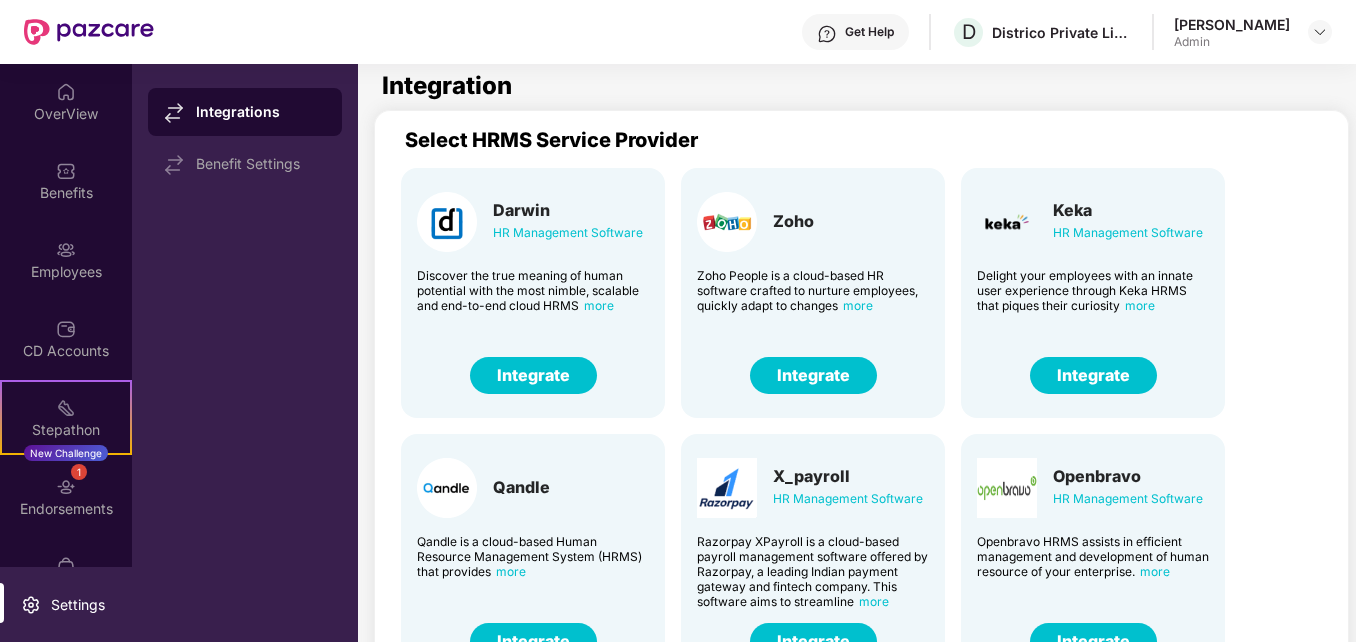scroll, scrollTop: 0, scrollLeft: 0, axis: both 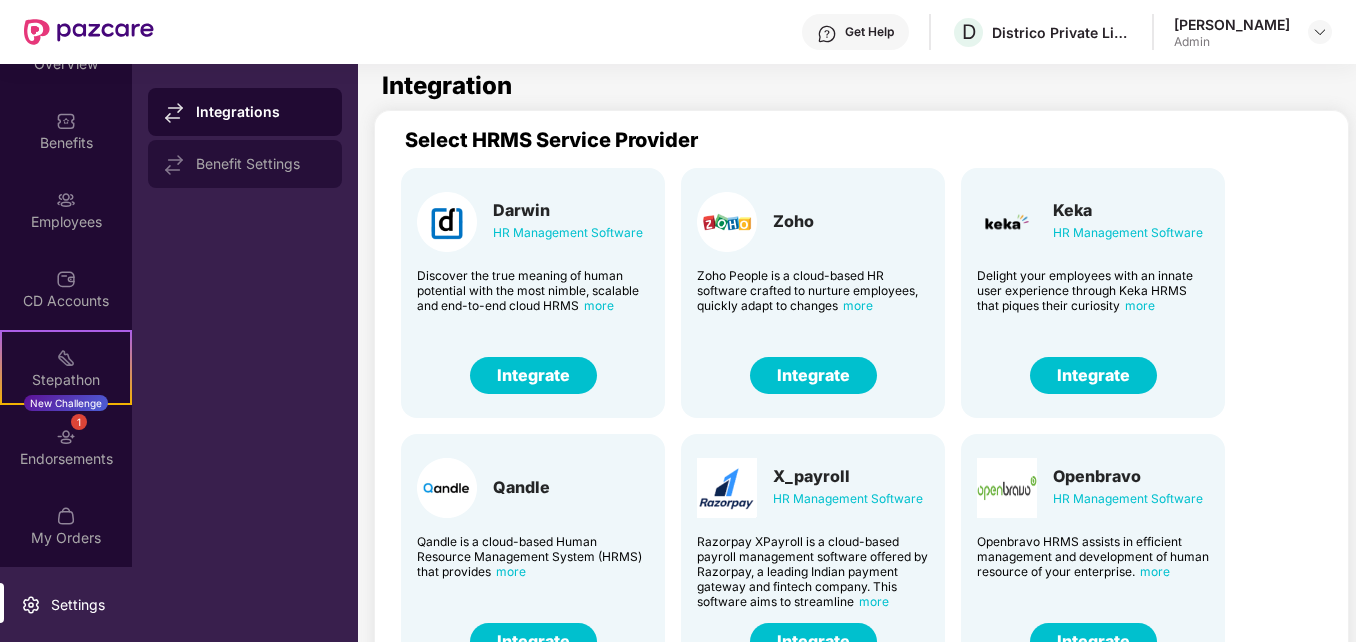 click on "Benefit Settings" at bounding box center [261, 164] 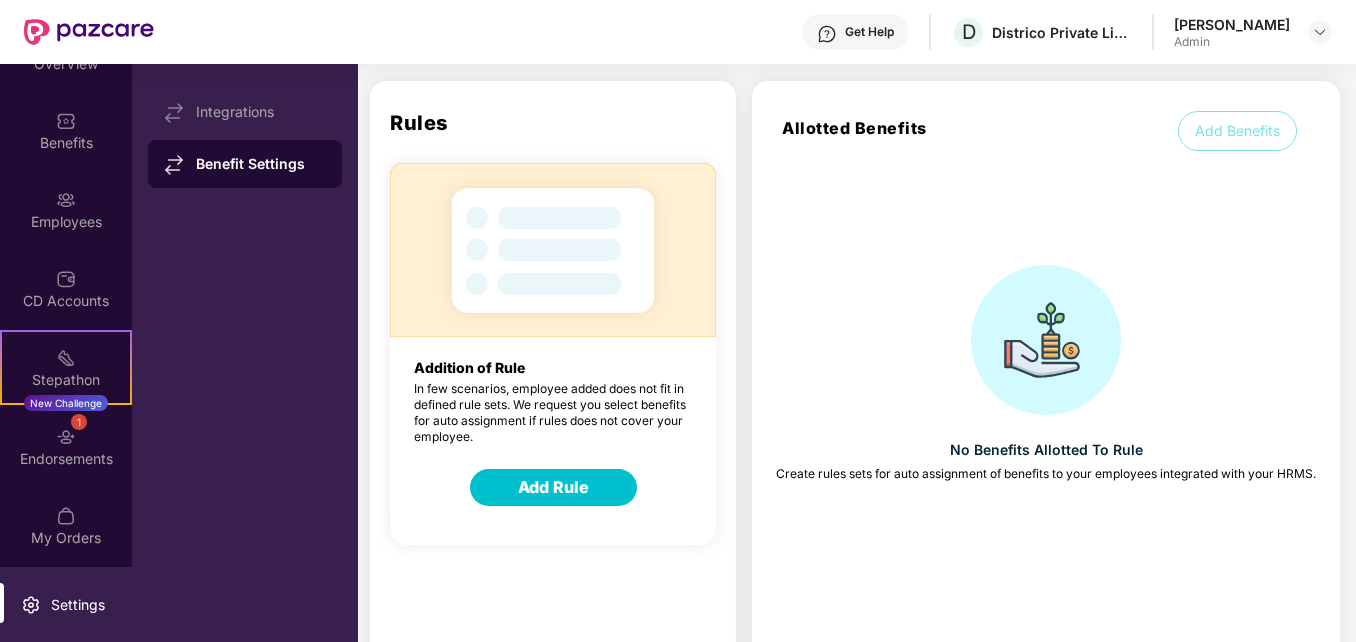 scroll, scrollTop: 0, scrollLeft: 0, axis: both 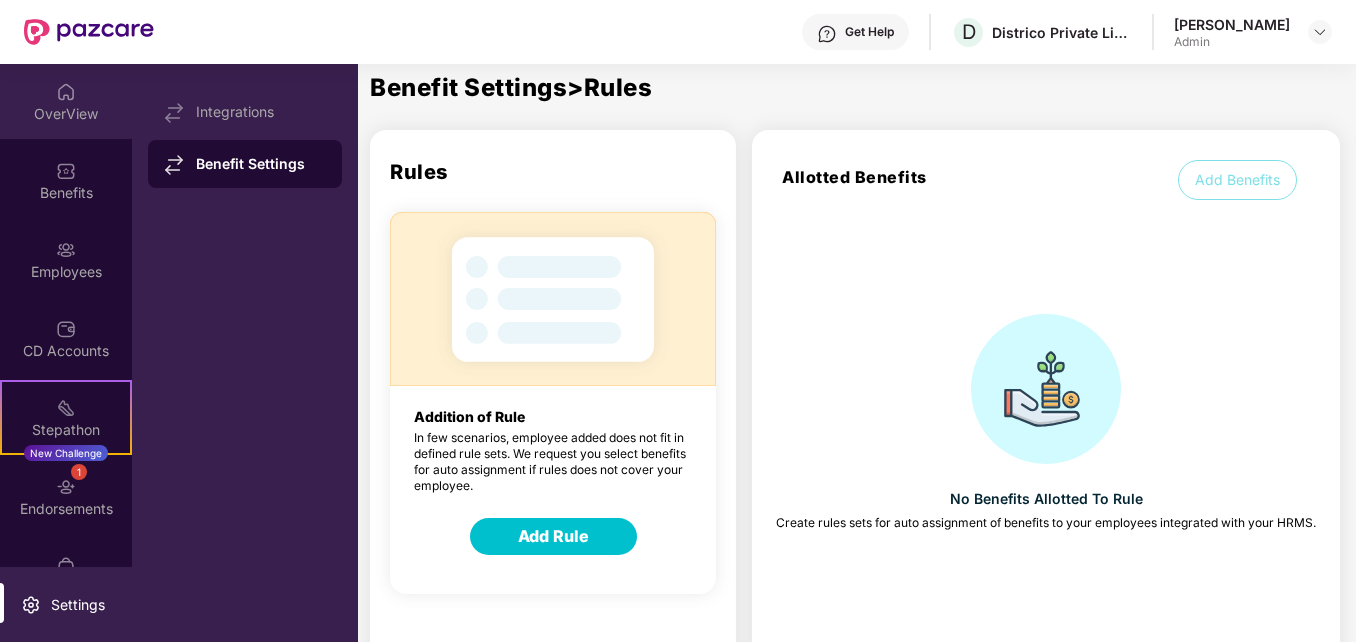 click on "OverView" at bounding box center (66, 114) 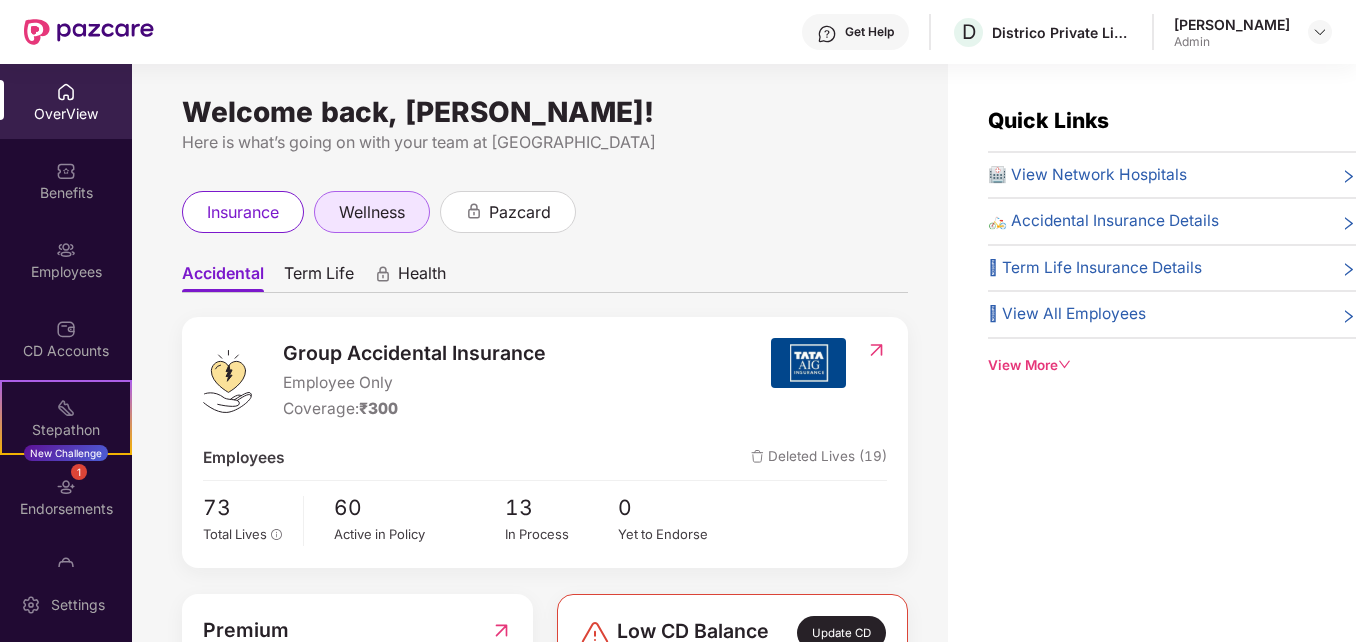 click on "wellness" at bounding box center (372, 212) 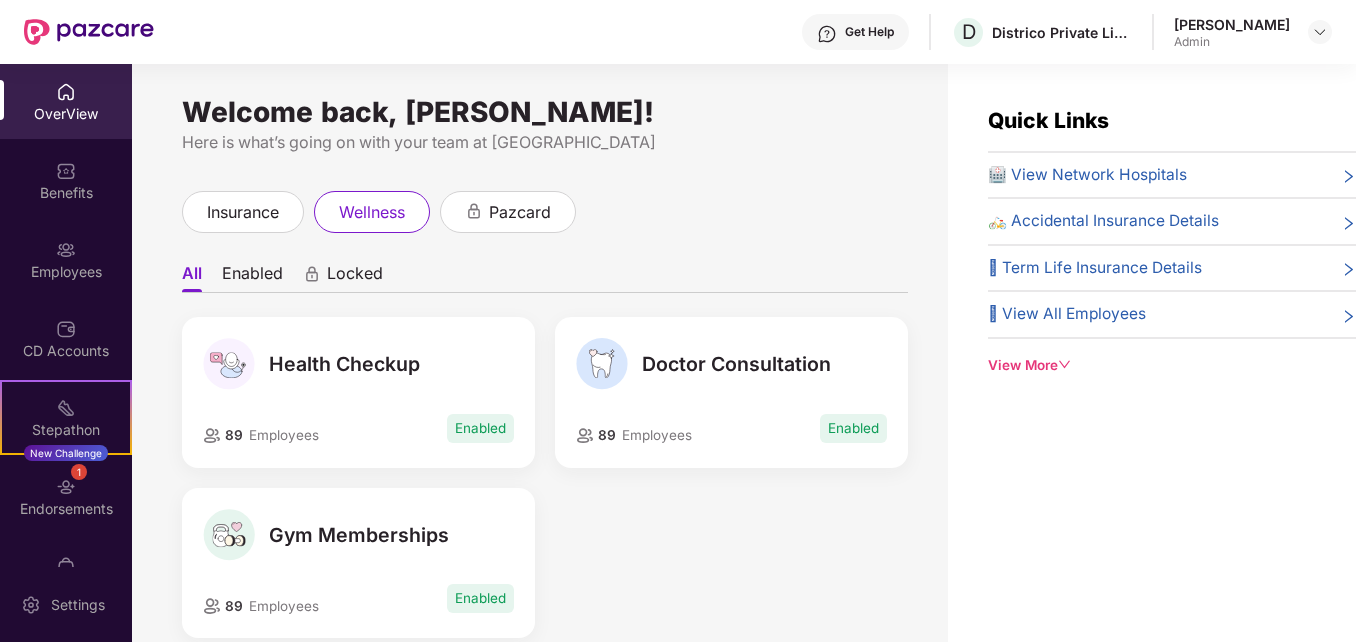 click on "89  Employees" at bounding box center (261, 435) 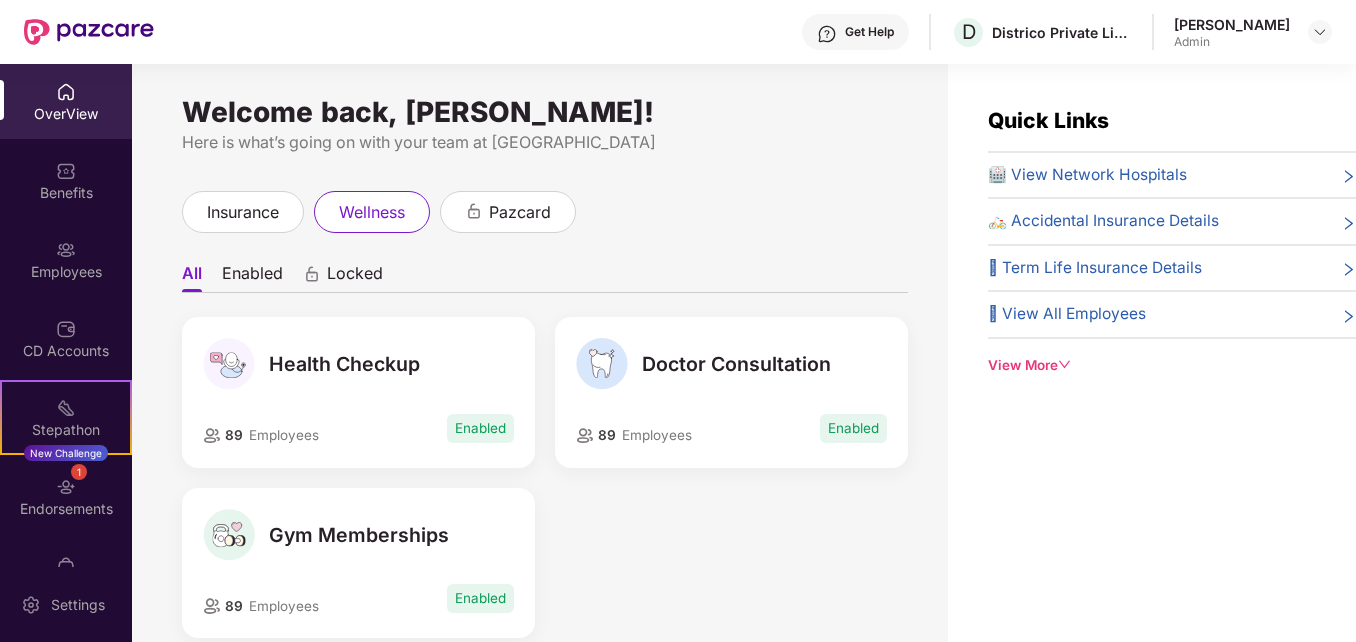 click on "Health Checkup" at bounding box center [344, 364] 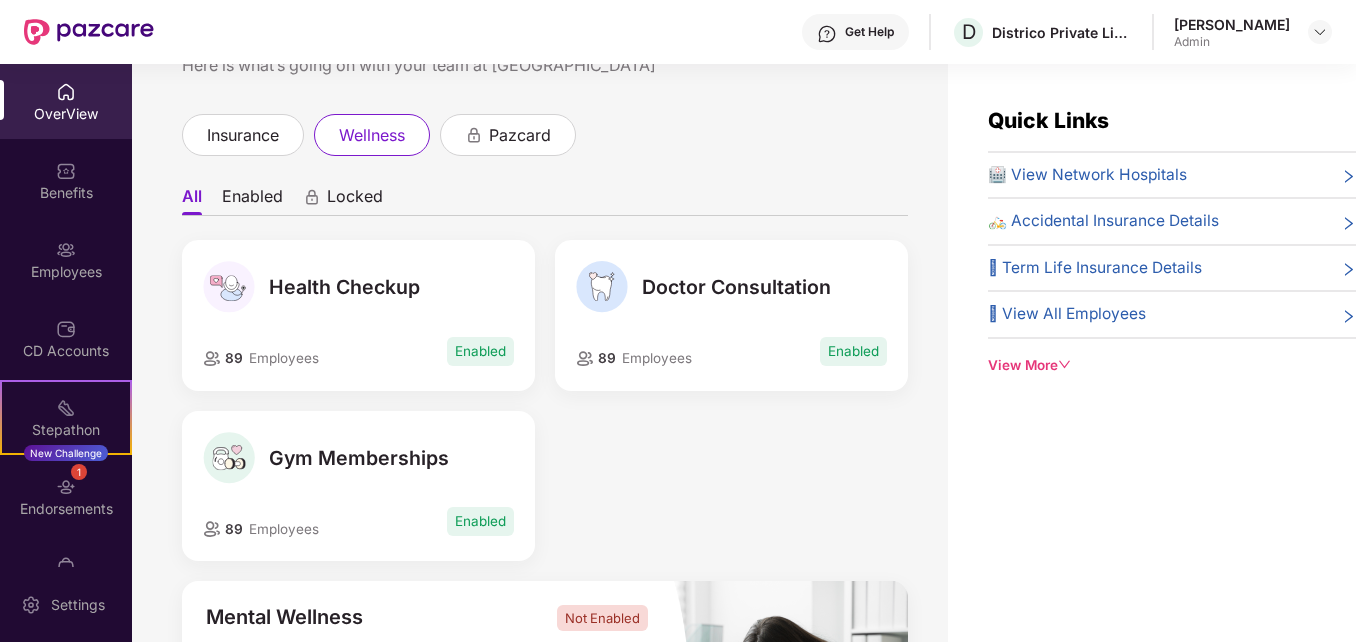 scroll, scrollTop: 100, scrollLeft: 0, axis: vertical 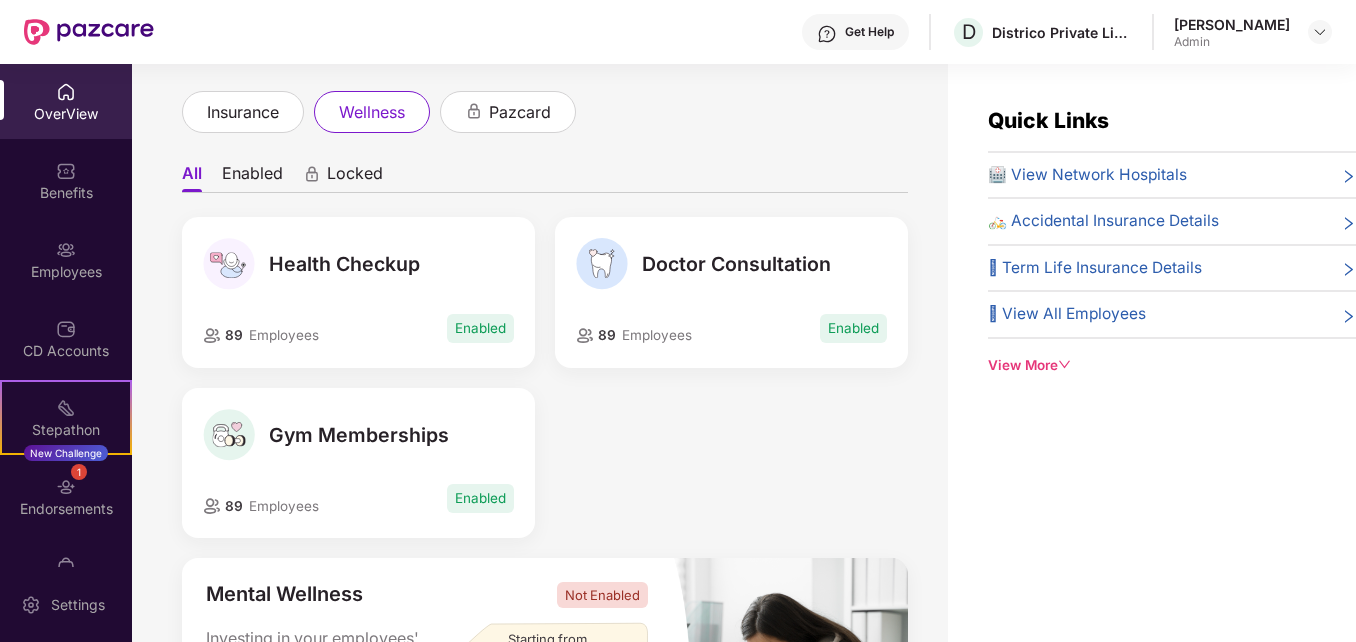 click on "Enabled" at bounding box center (480, 498) 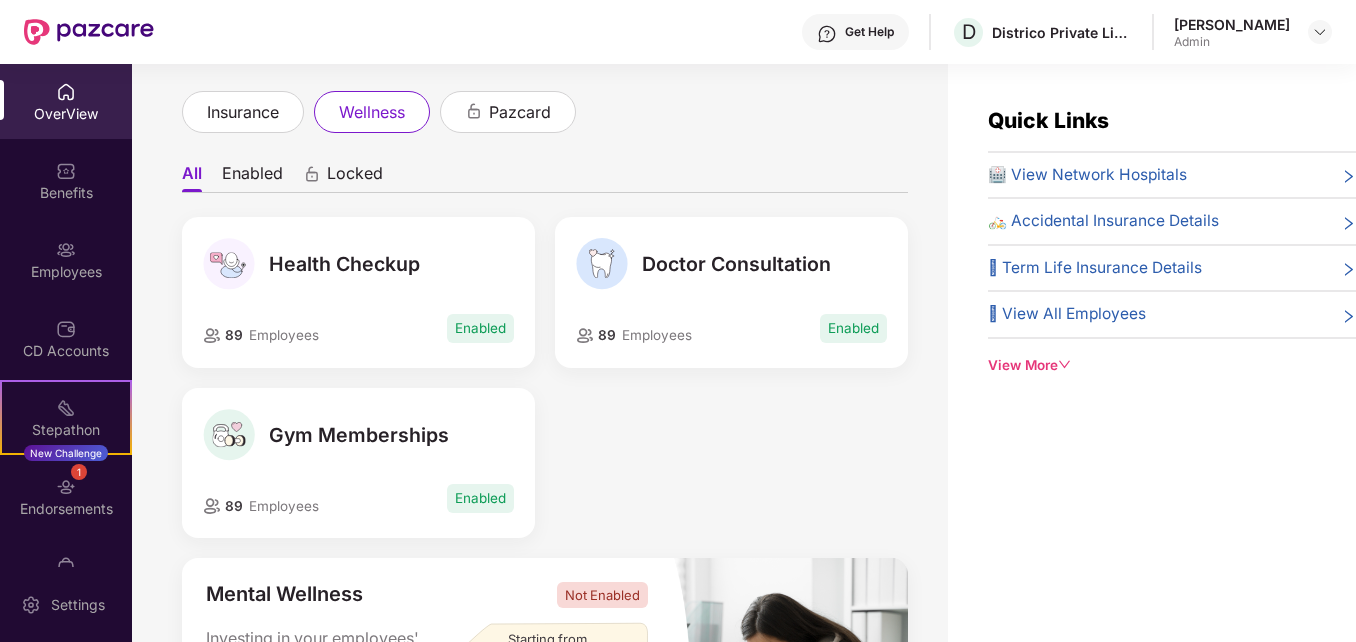 click on "89  Employees" at bounding box center (261, 506) 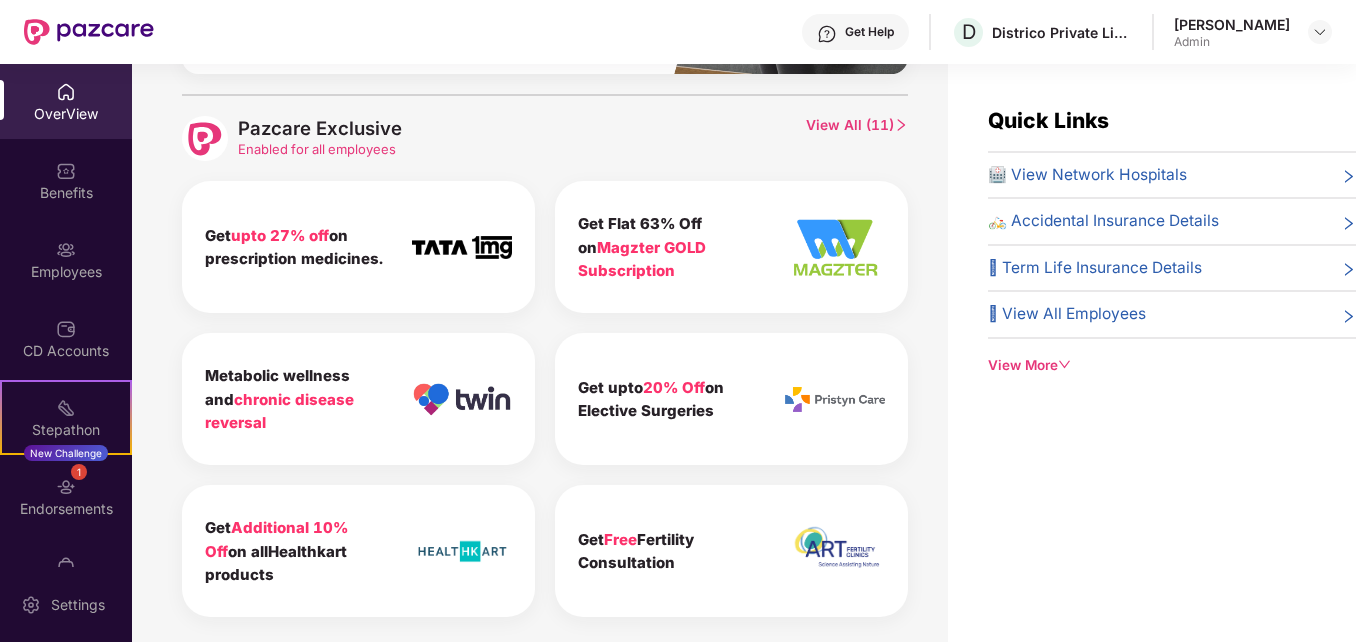 scroll, scrollTop: 866, scrollLeft: 0, axis: vertical 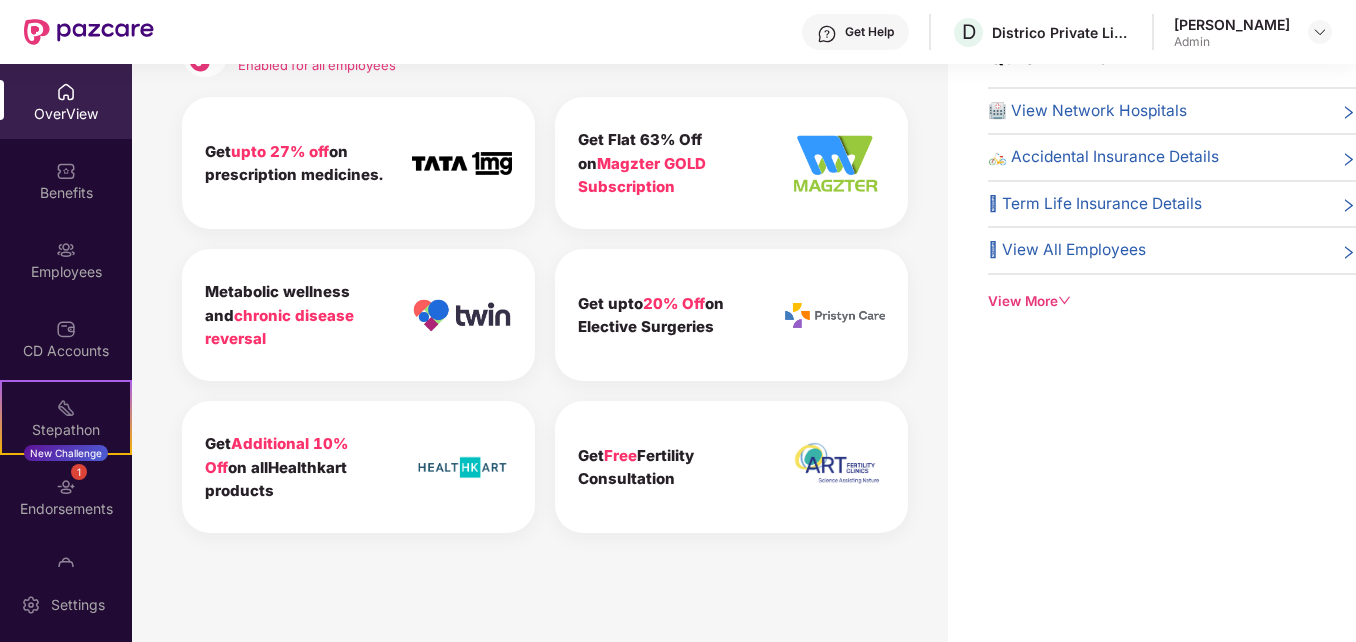 click on "View More" at bounding box center [1172, 301] 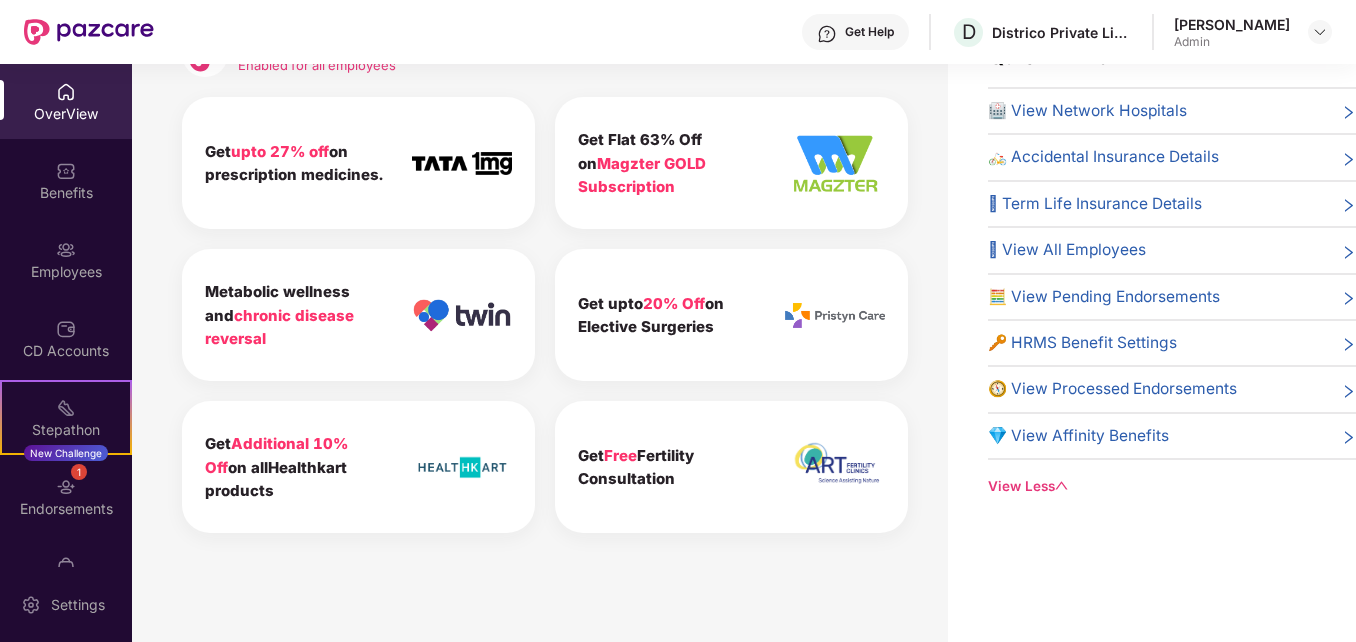 click on "💎 View Affinity Benefits" at bounding box center [1078, 436] 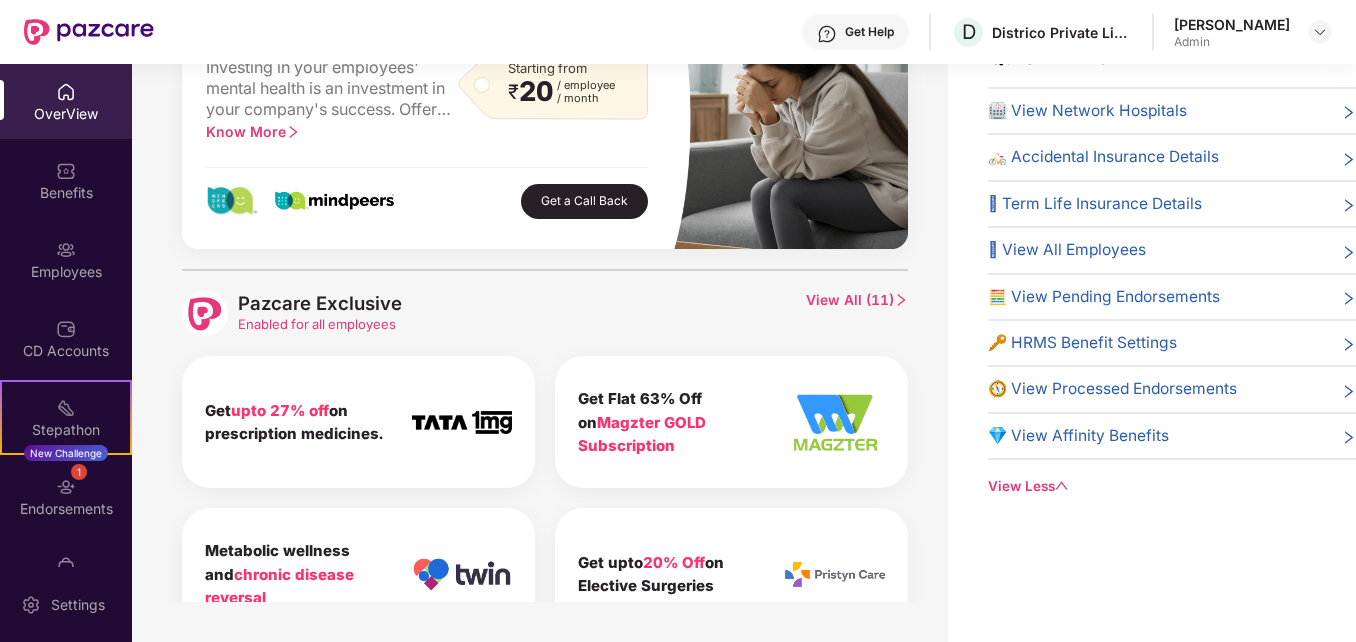 scroll, scrollTop: 566, scrollLeft: 0, axis: vertical 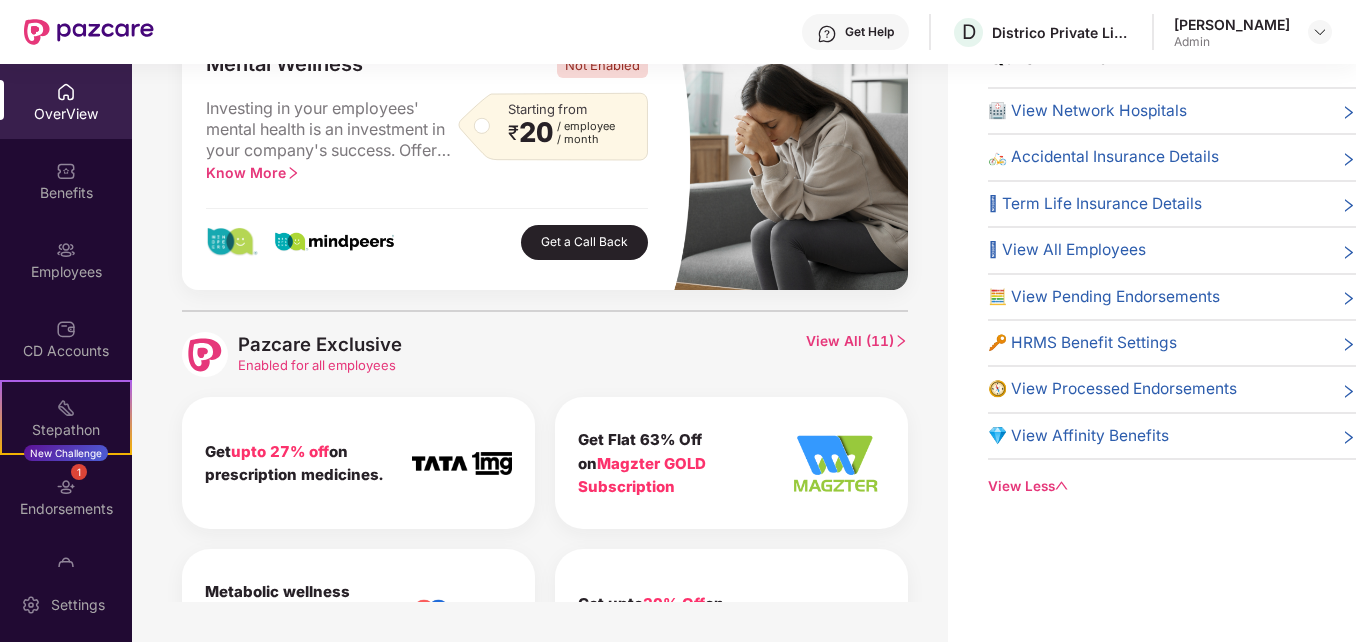 click at bounding box center [66, 92] 